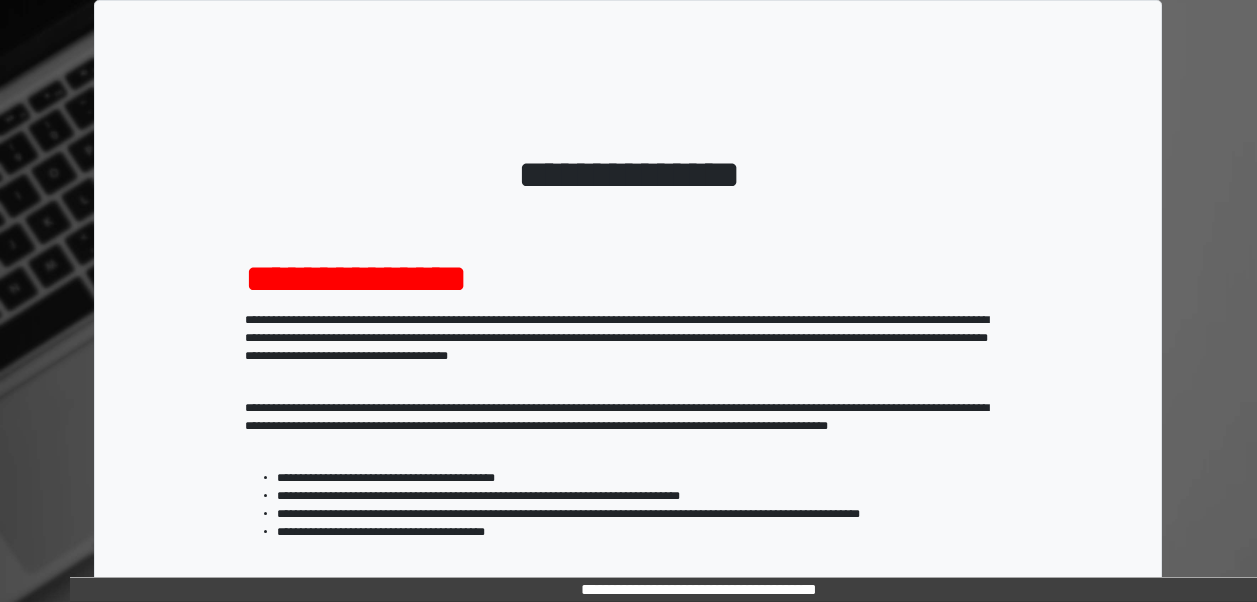 scroll, scrollTop: 0, scrollLeft: 0, axis: both 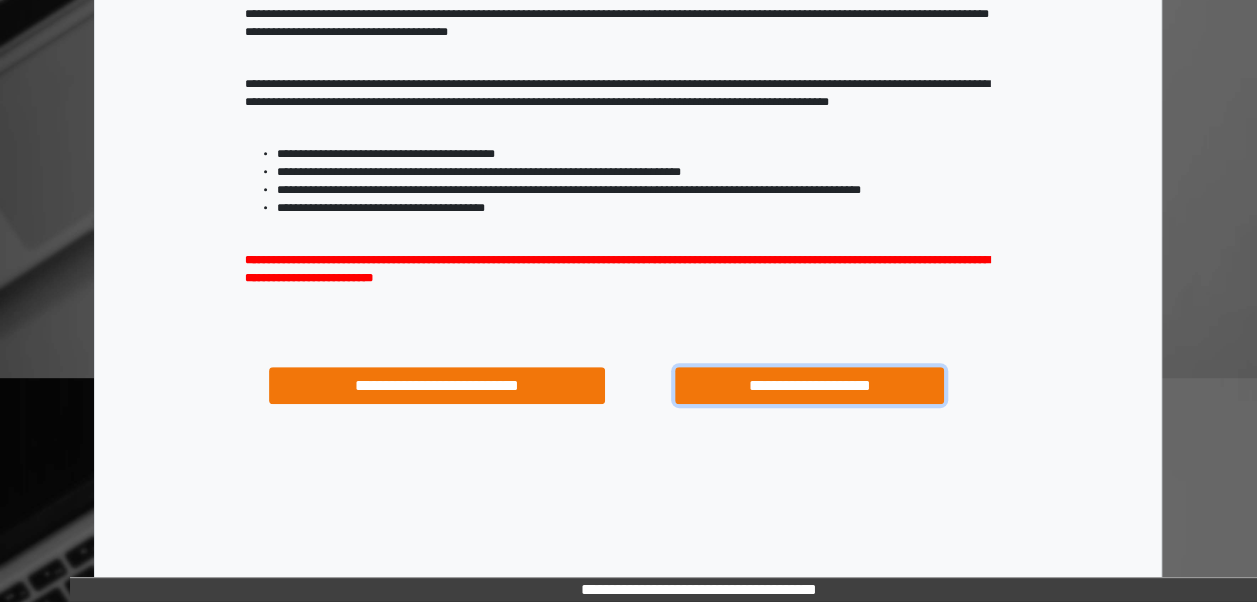 click on "**********" at bounding box center (809, 385) 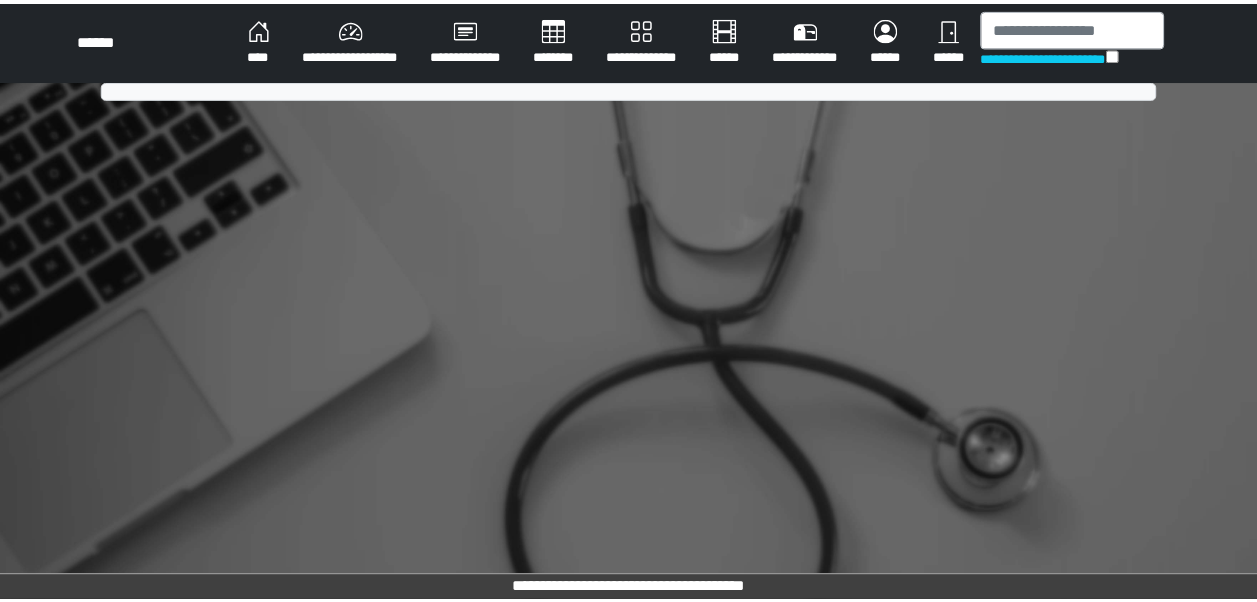 scroll, scrollTop: 0, scrollLeft: 0, axis: both 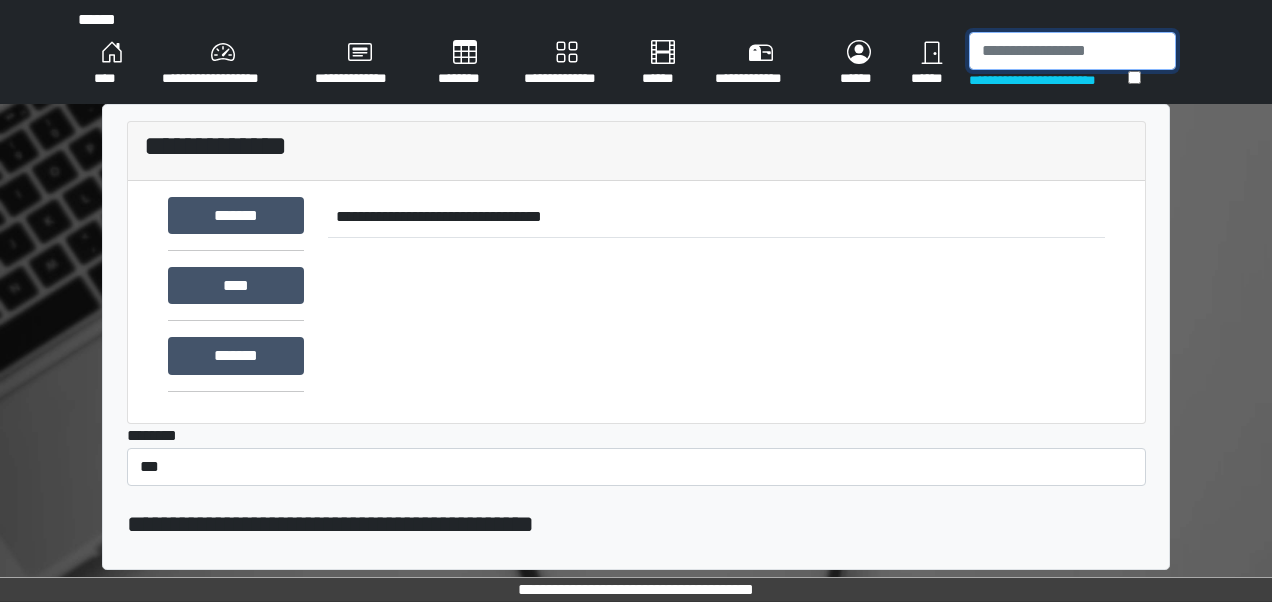 click at bounding box center (1072, 51) 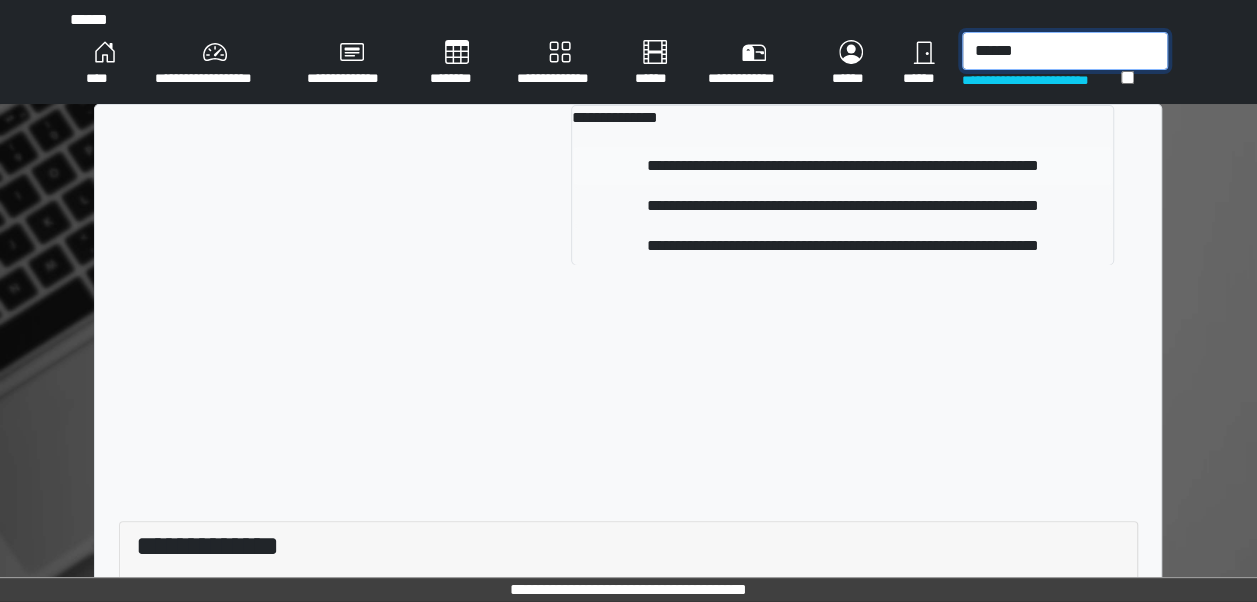 type on "*****" 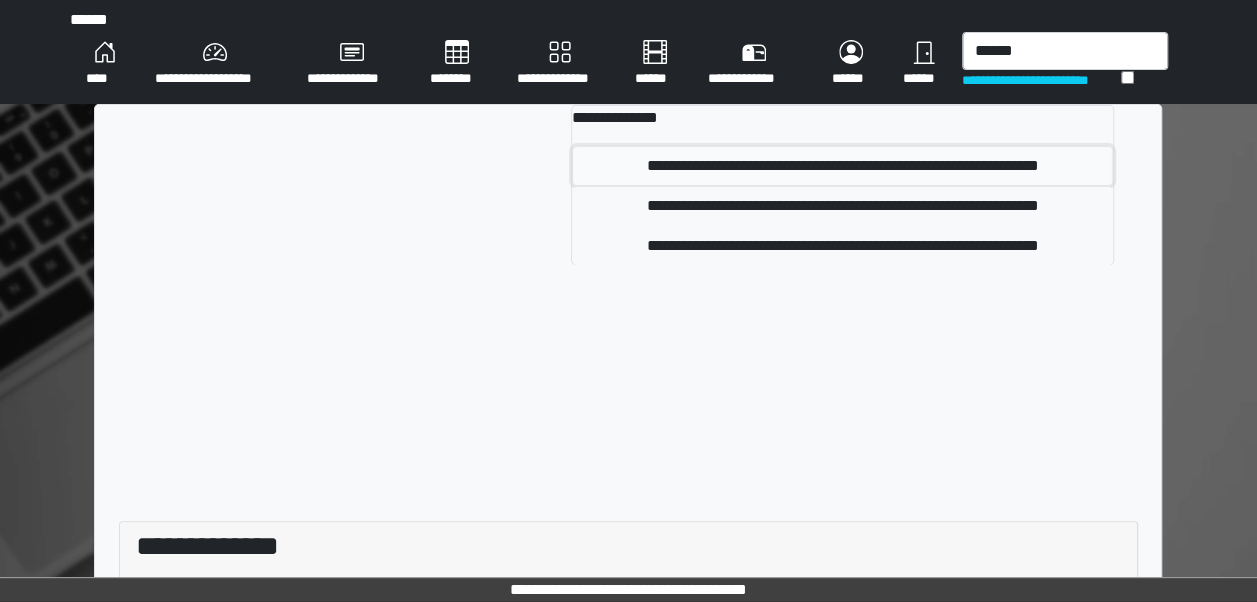 click on "**********" at bounding box center [842, 166] 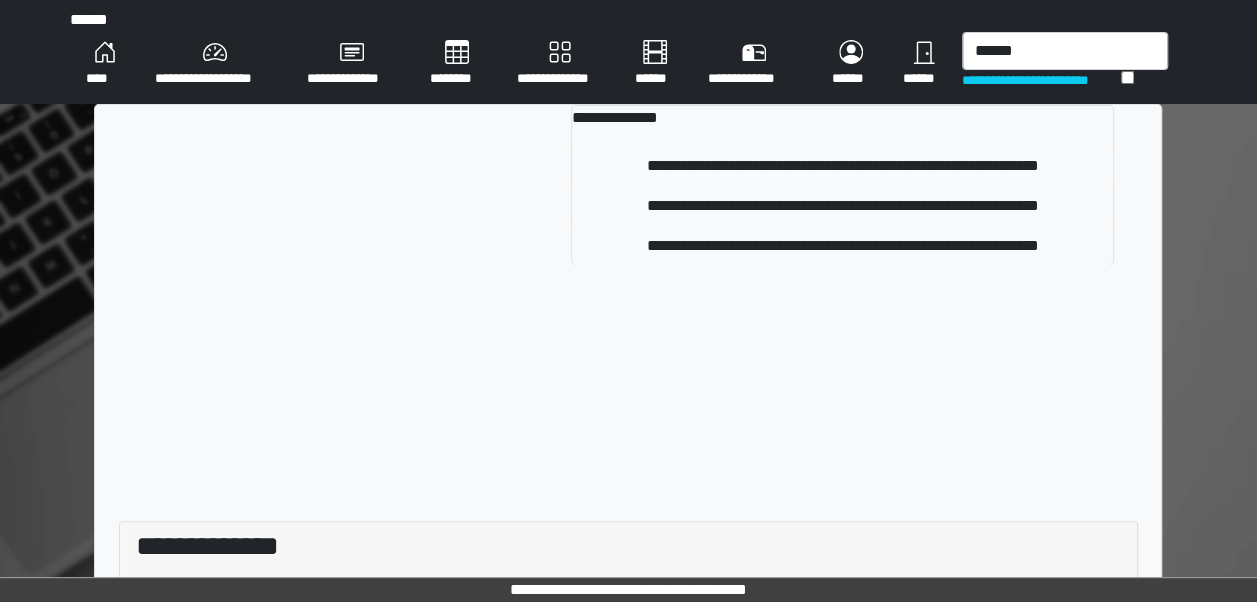 type 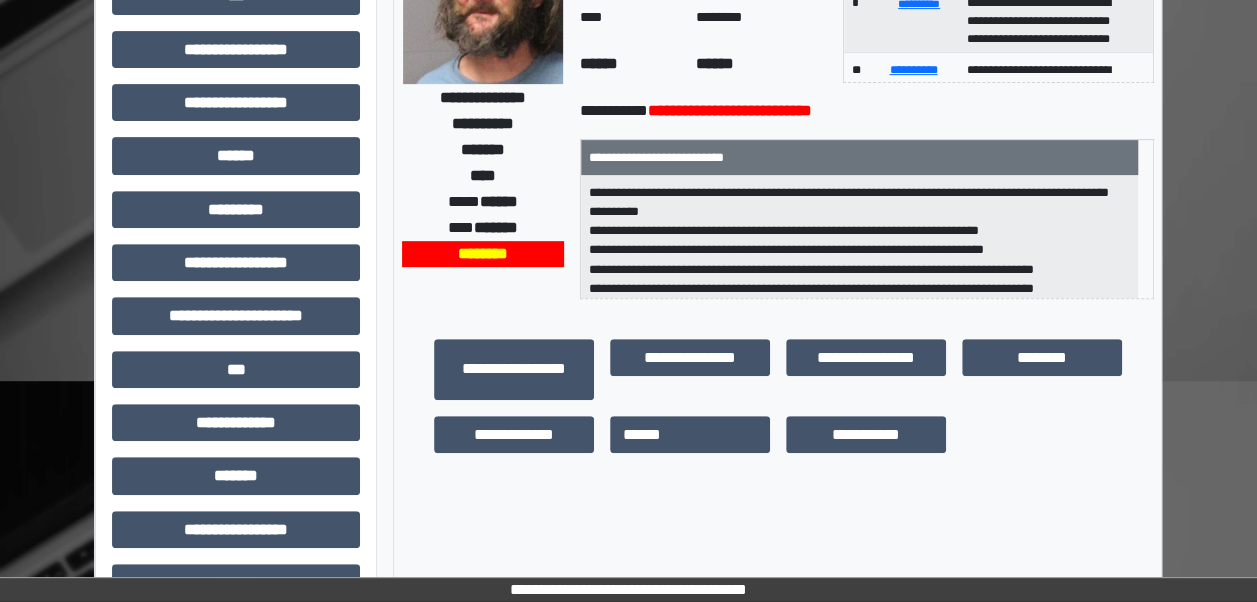 scroll, scrollTop: 331, scrollLeft: 0, axis: vertical 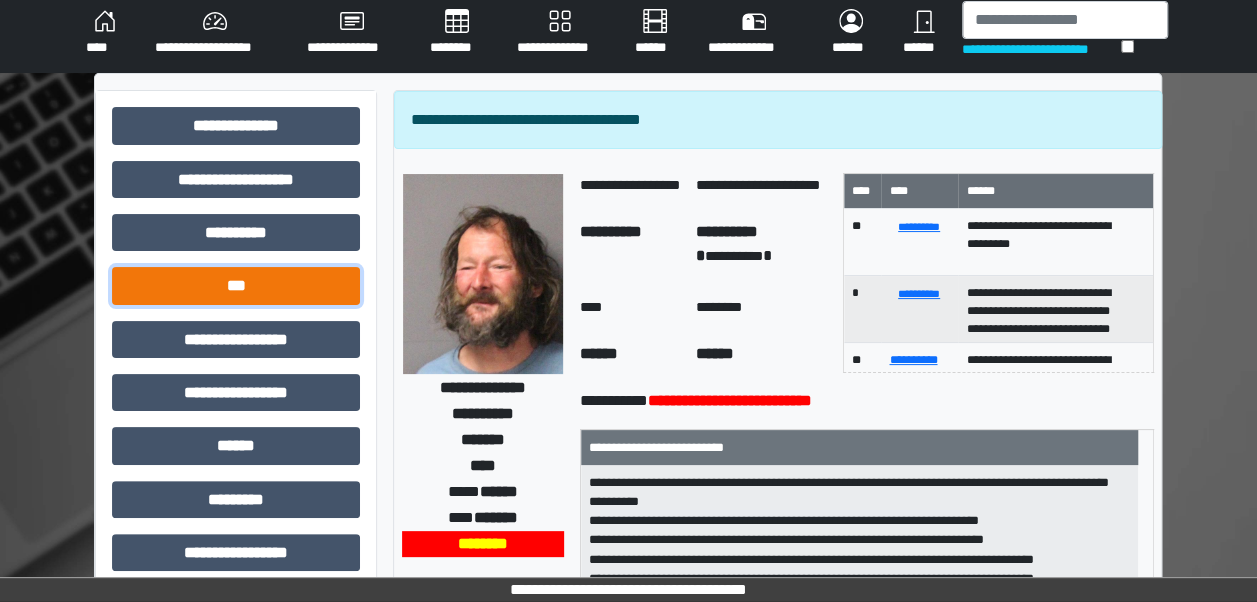 click on "***" at bounding box center [236, 285] 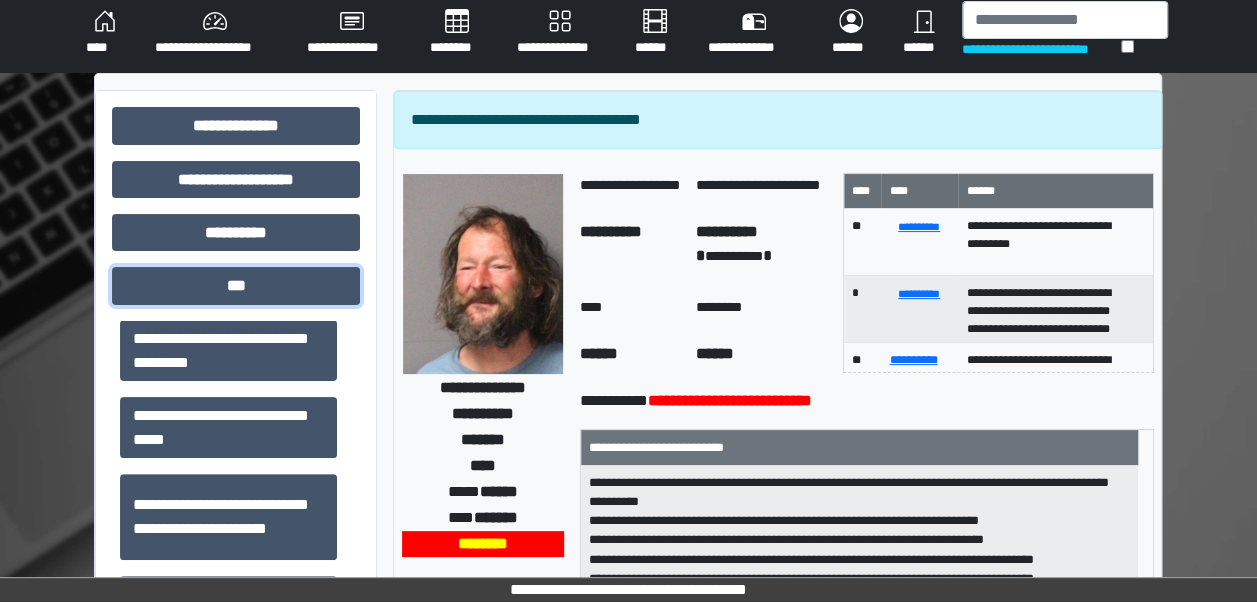 scroll, scrollTop: 455, scrollLeft: 0, axis: vertical 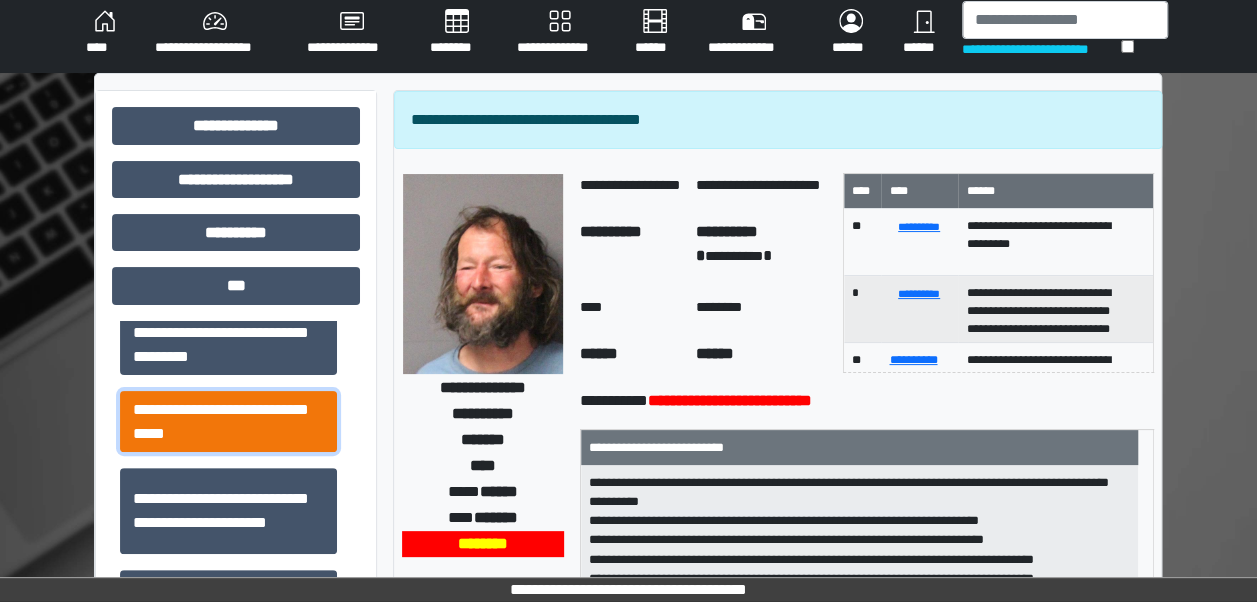 click on "**********" at bounding box center (228, 421) 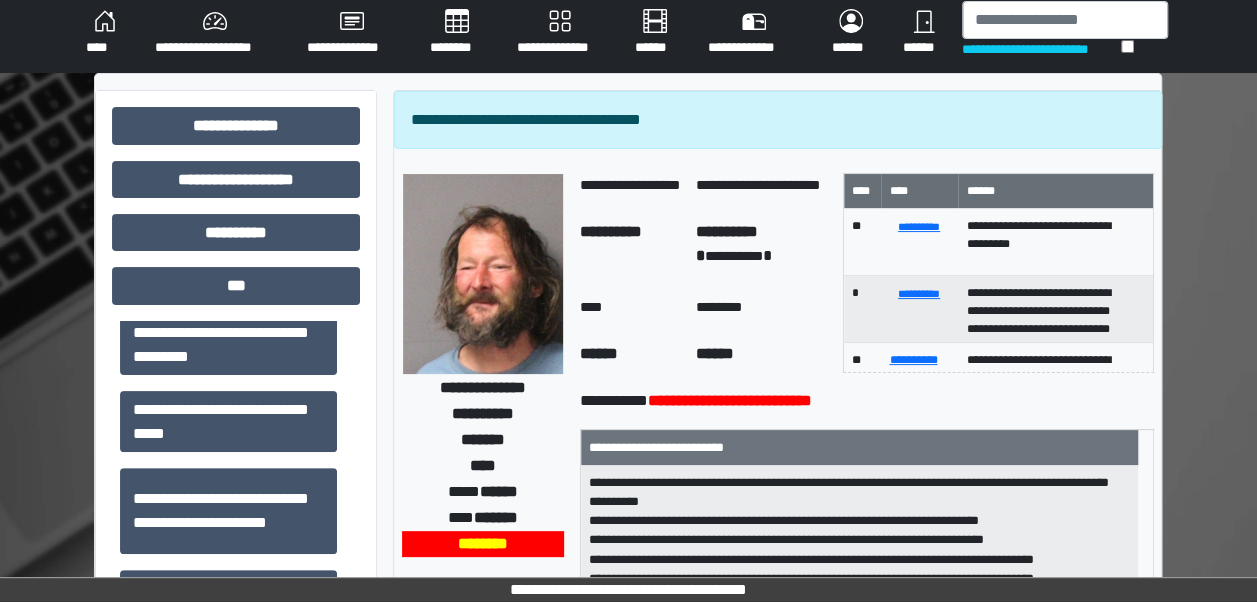 drag, startPoint x: 1254, startPoint y: 158, endPoint x: 1271, endPoint y: 310, distance: 152.94771 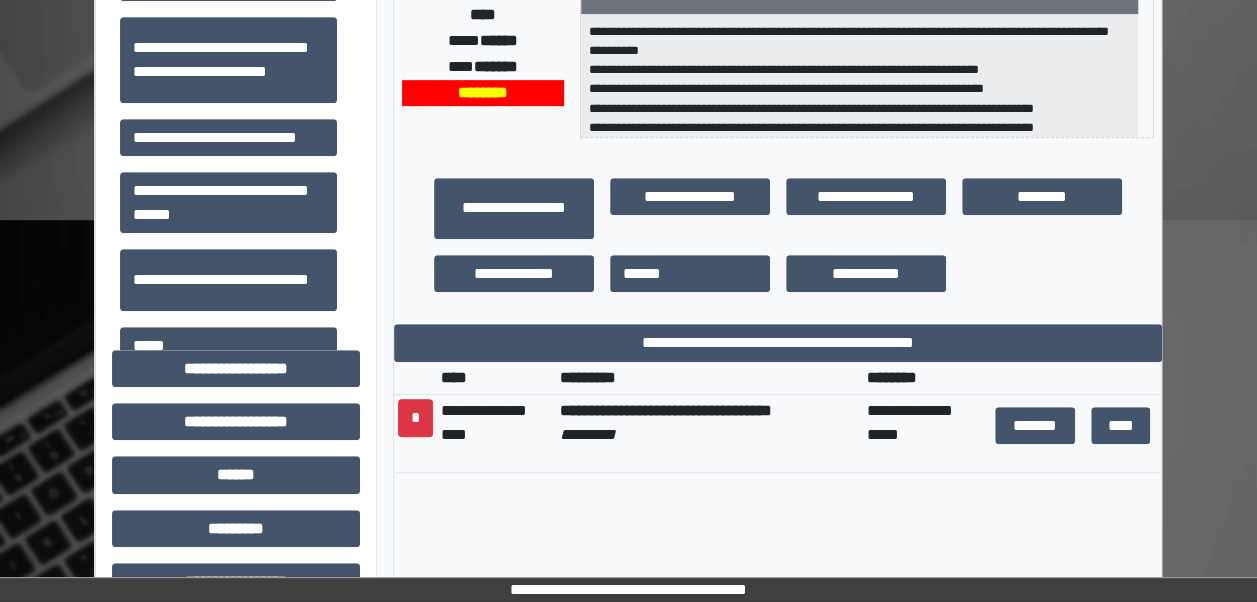 scroll, scrollTop: 504, scrollLeft: 0, axis: vertical 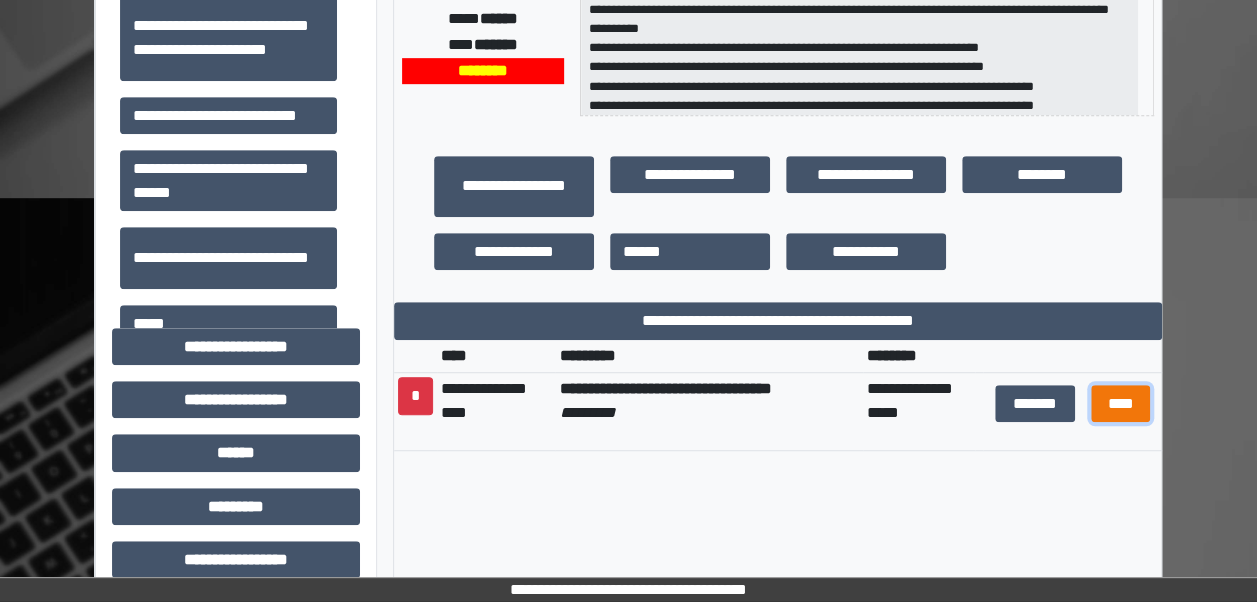 click on "****" at bounding box center (1120, 403) 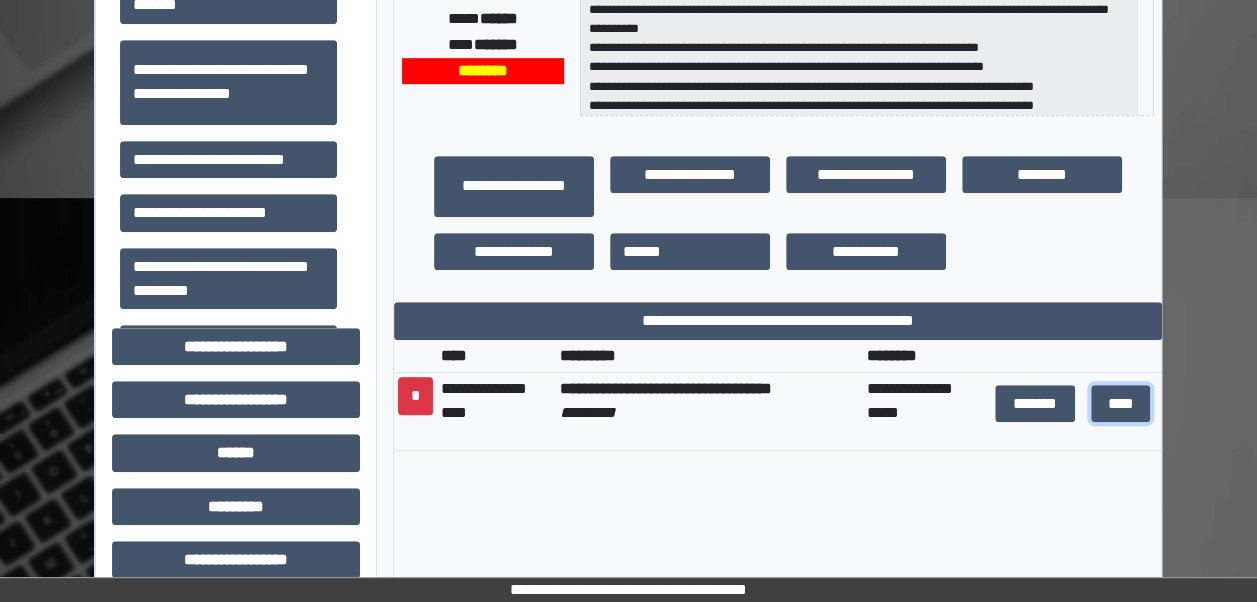 scroll, scrollTop: 0, scrollLeft: 0, axis: both 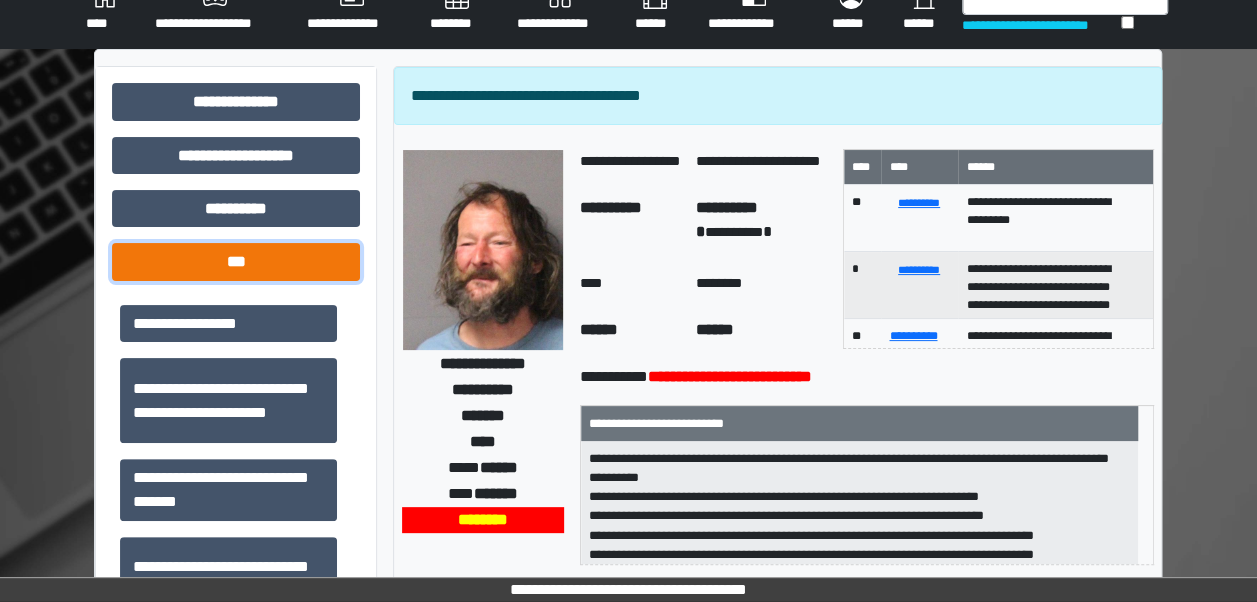 click on "***" at bounding box center [236, 261] 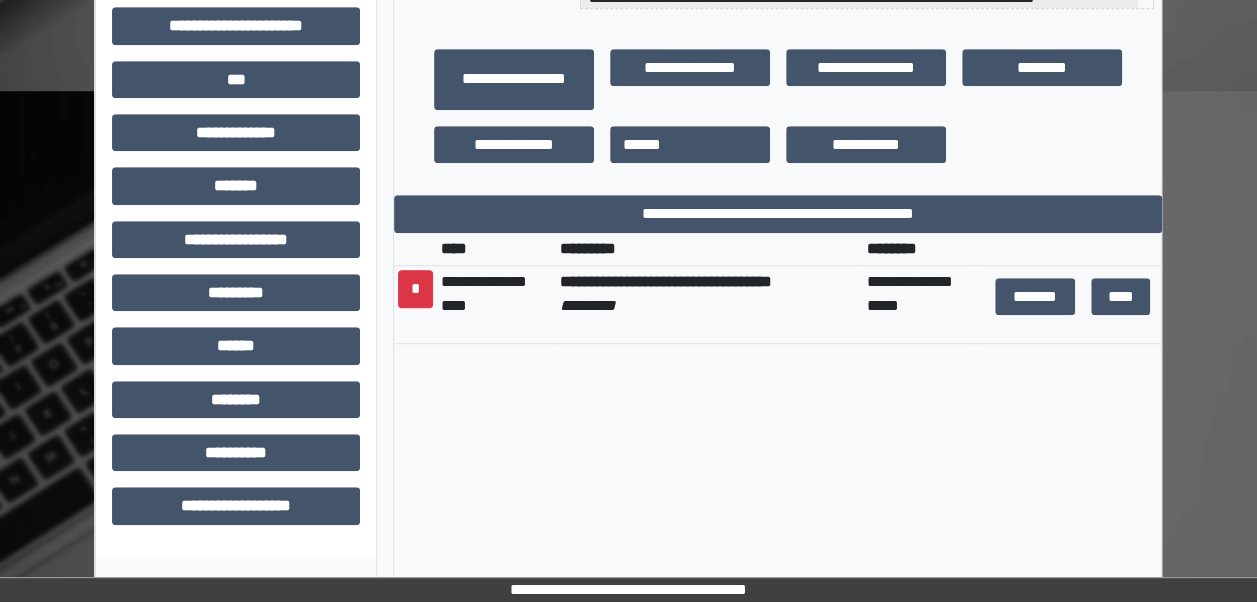 scroll, scrollTop: 628, scrollLeft: 0, axis: vertical 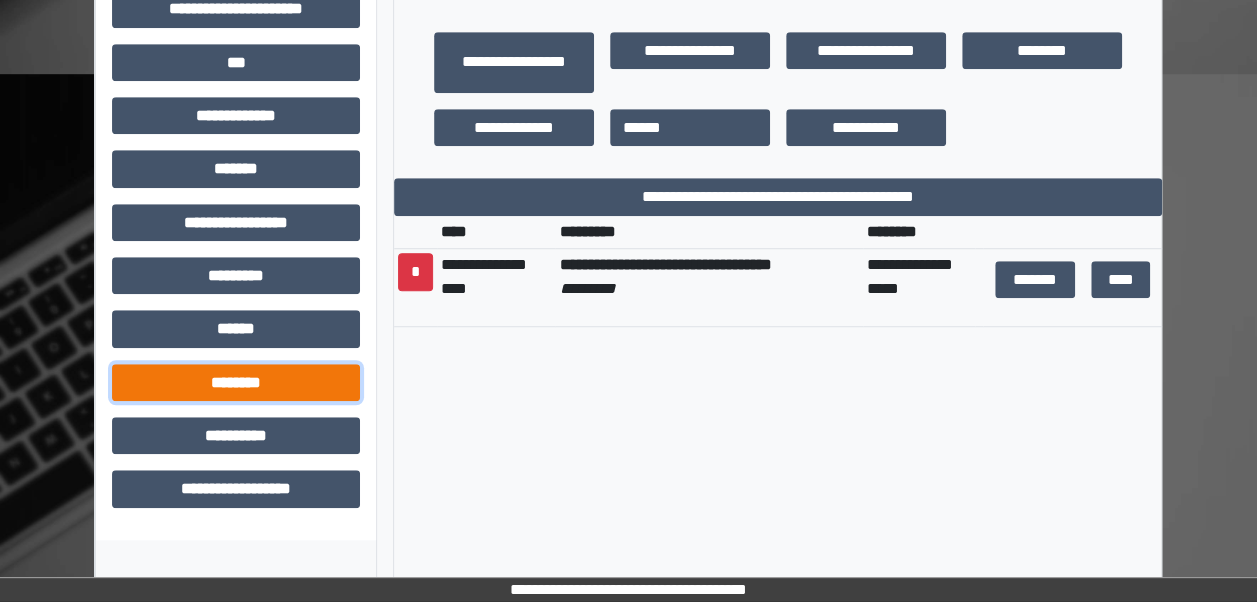 click on "********" at bounding box center [236, 382] 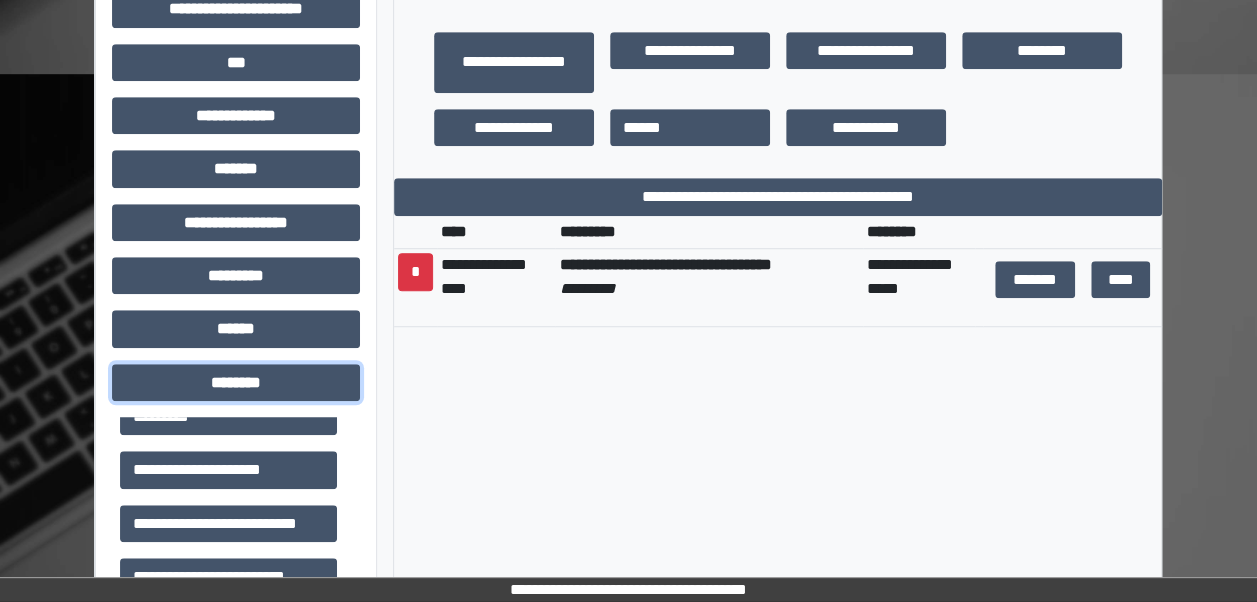 scroll, scrollTop: 274, scrollLeft: 0, axis: vertical 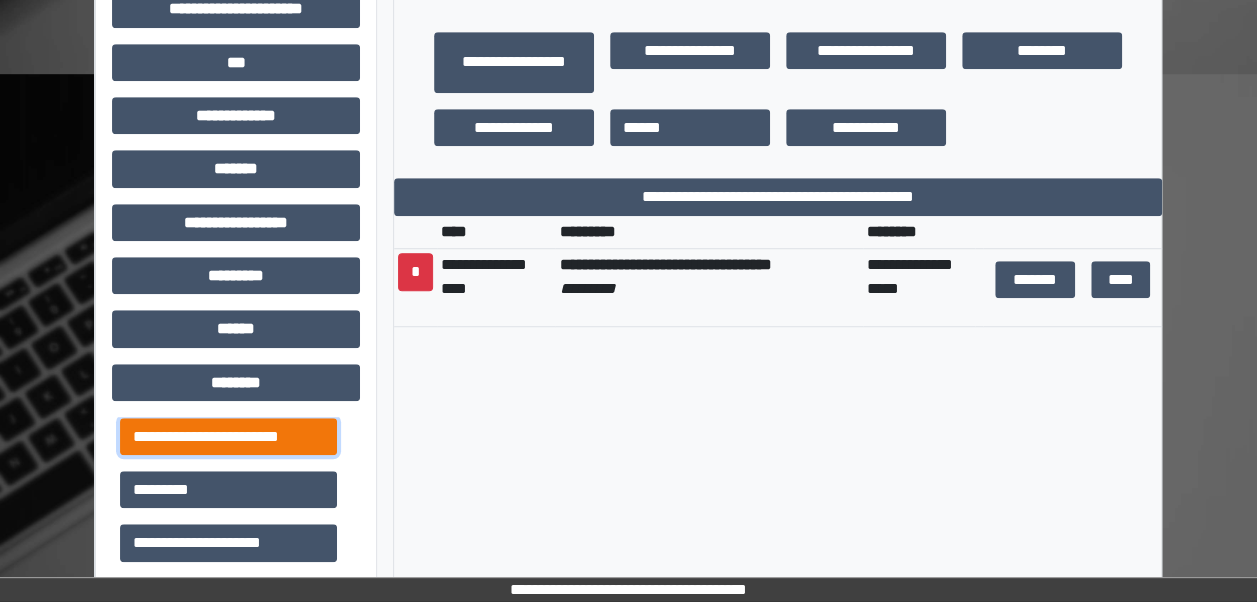 click on "**********" at bounding box center (228, 436) 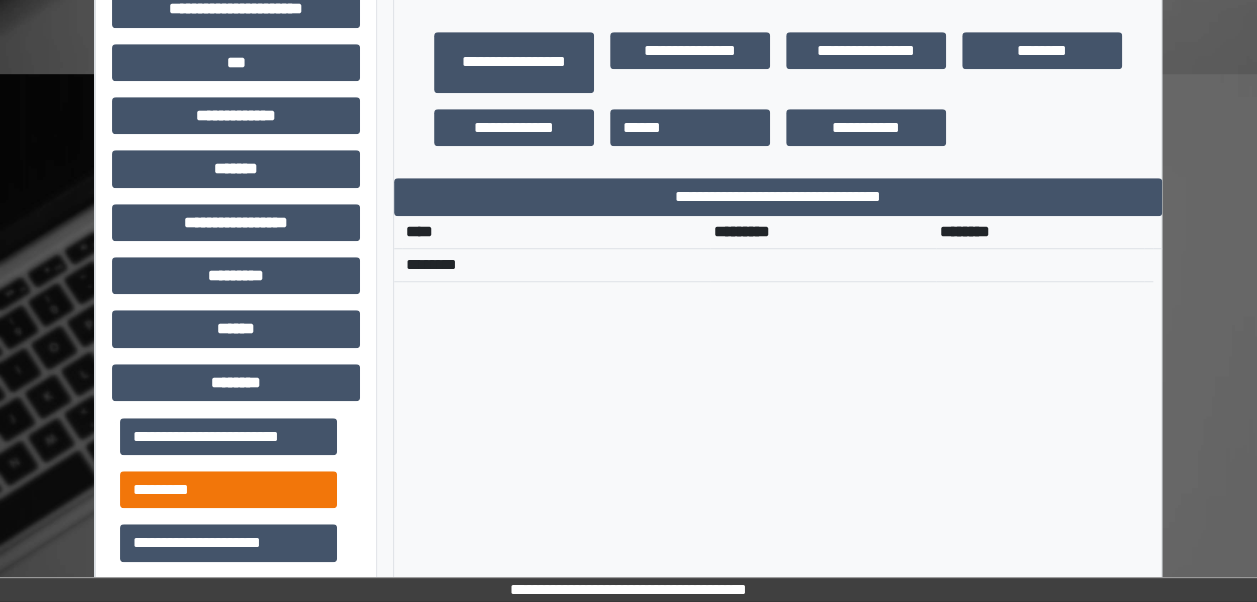 click on "*********" at bounding box center [228, 489] 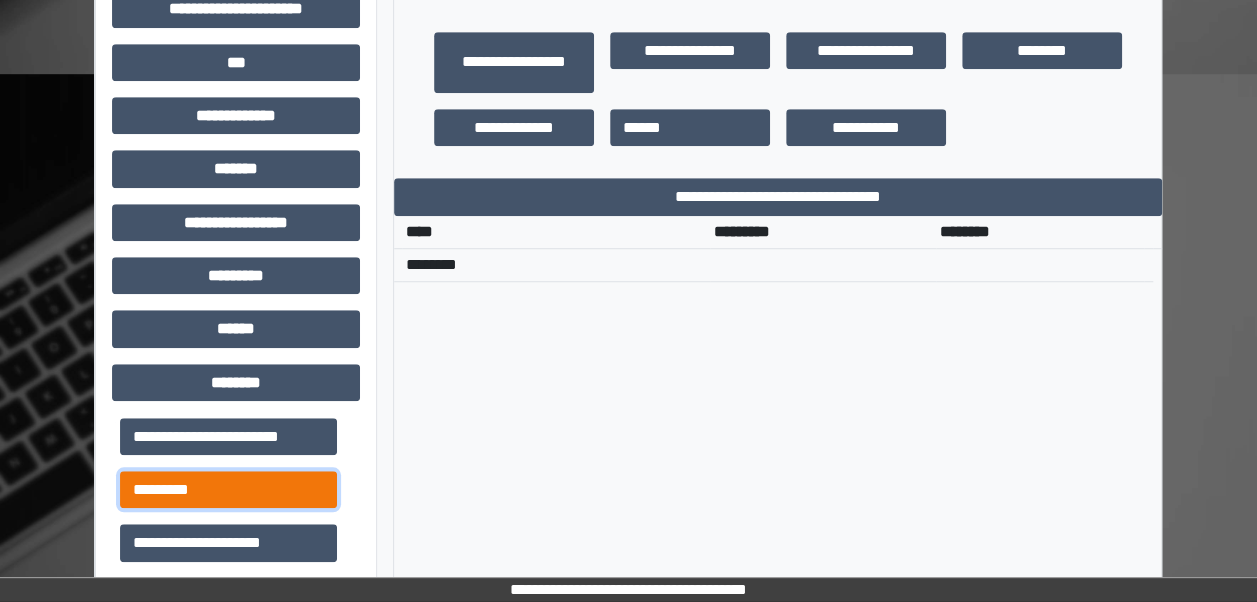 click on "*********" at bounding box center (228, 489) 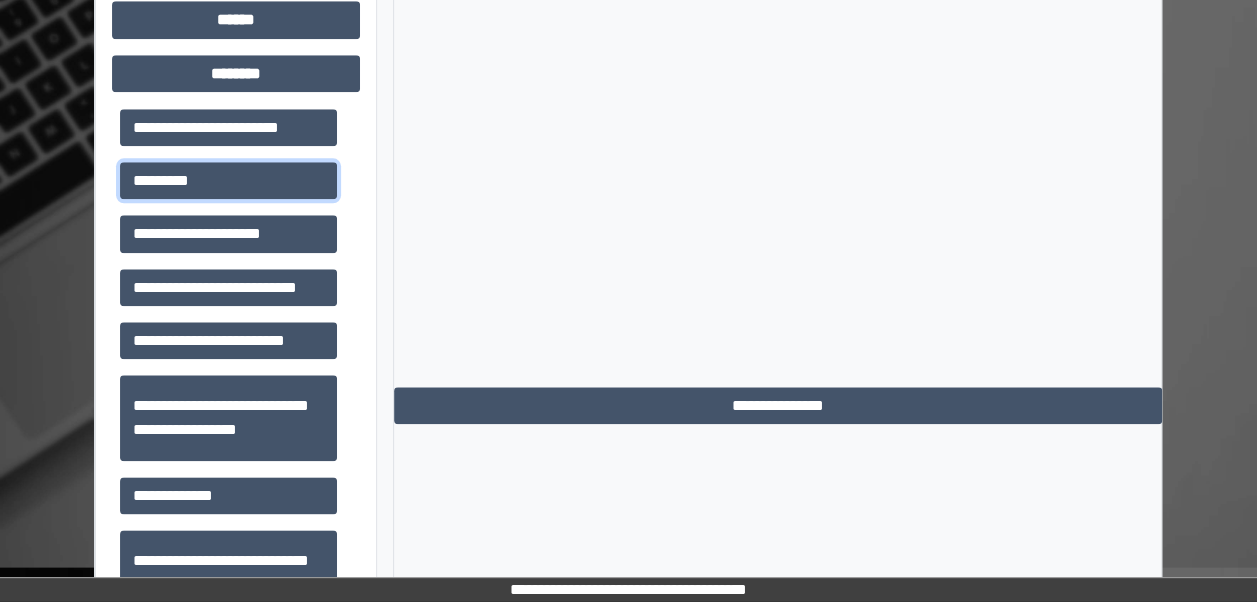scroll, scrollTop: 941, scrollLeft: 0, axis: vertical 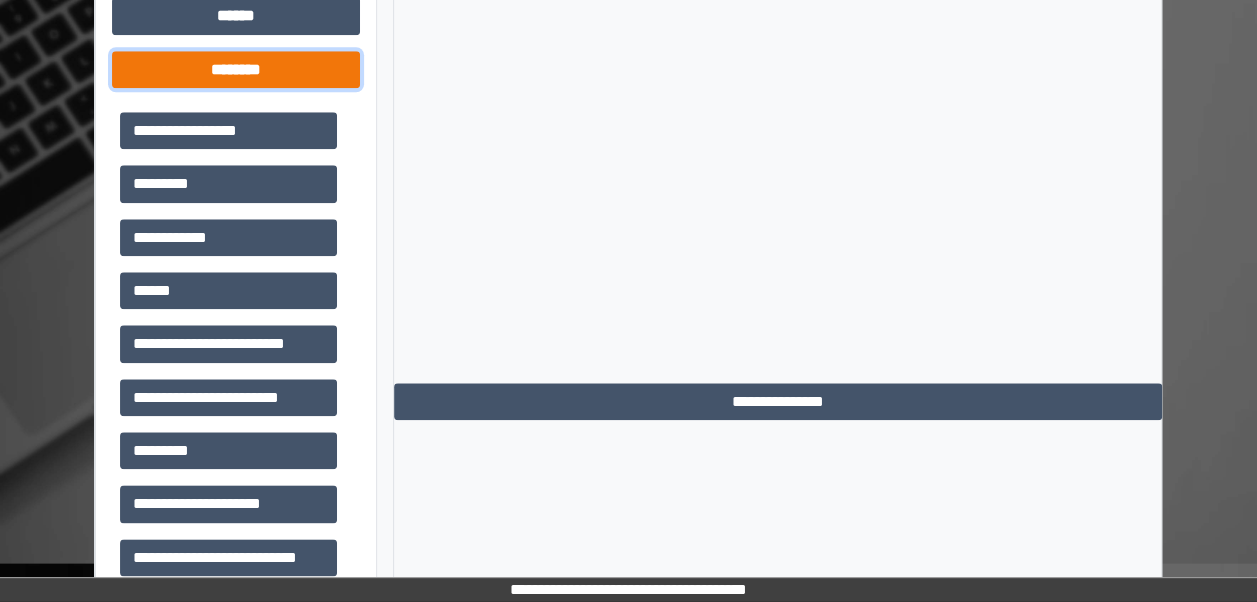 click on "********" at bounding box center (236, 69) 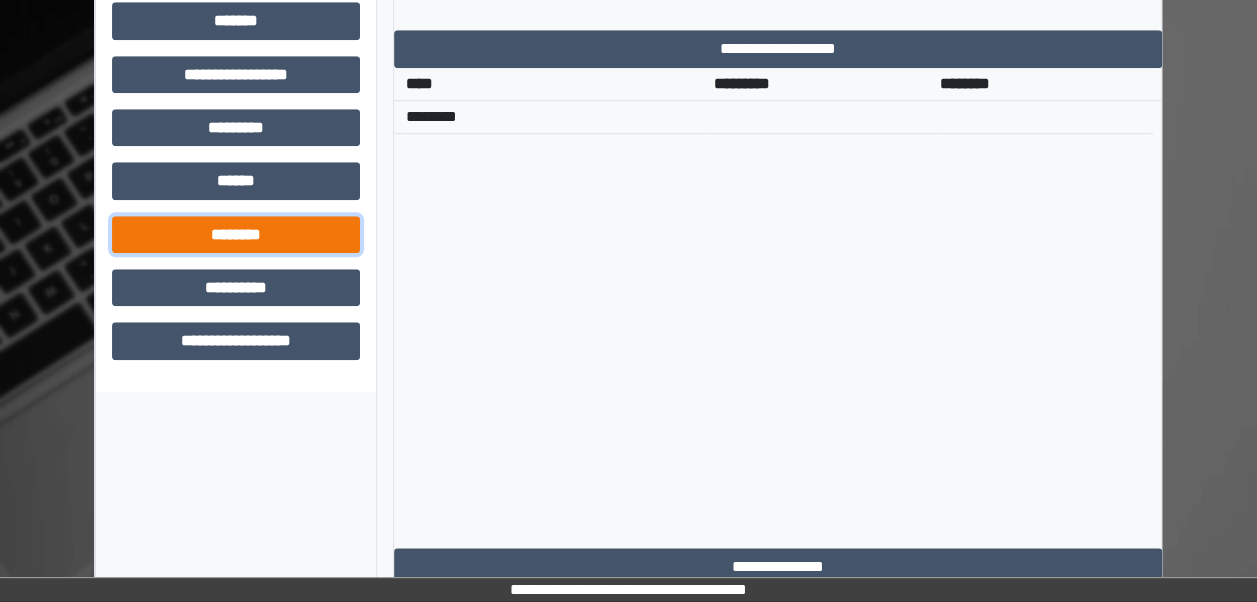 scroll, scrollTop: 776, scrollLeft: 0, axis: vertical 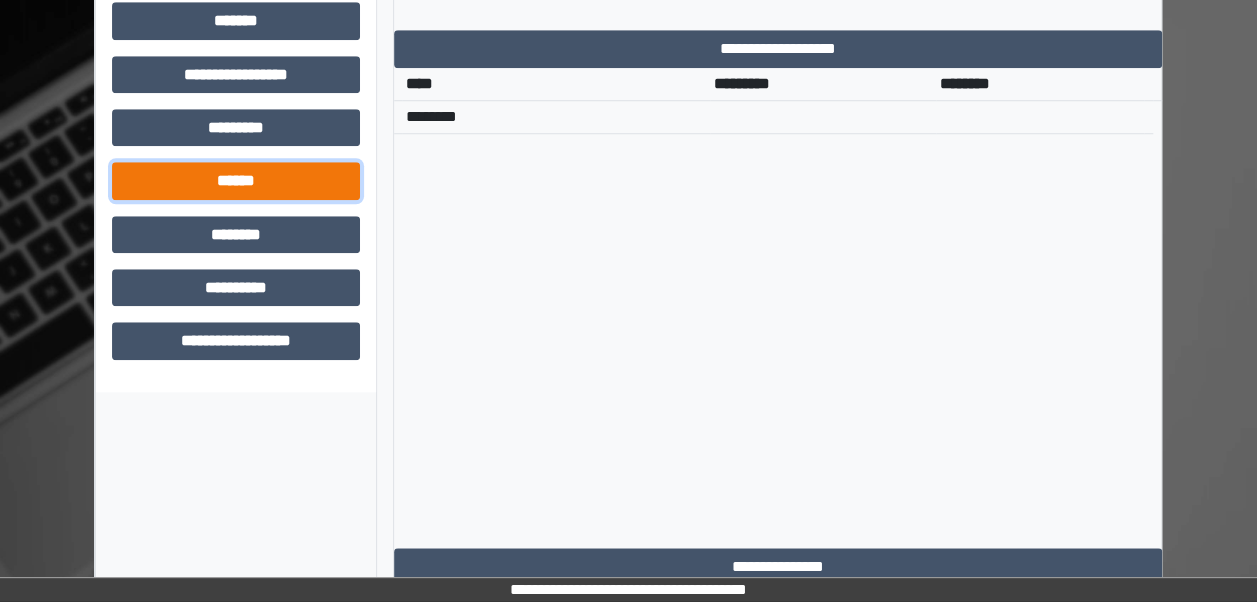 click on "******" at bounding box center (236, 180) 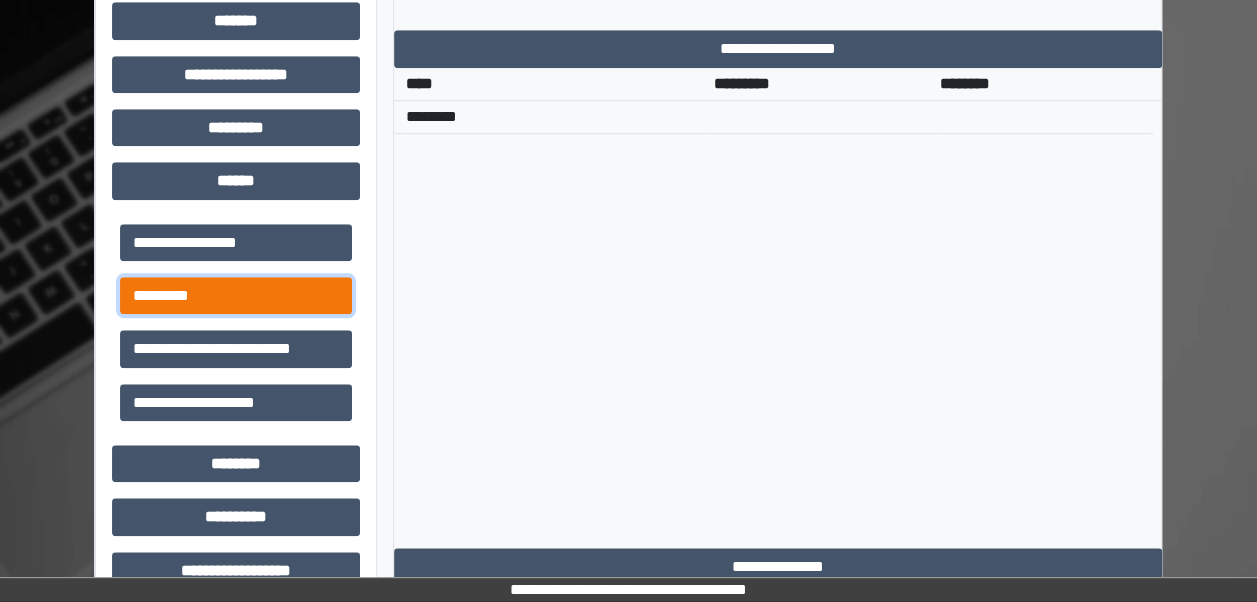 click on "*********" at bounding box center (236, 295) 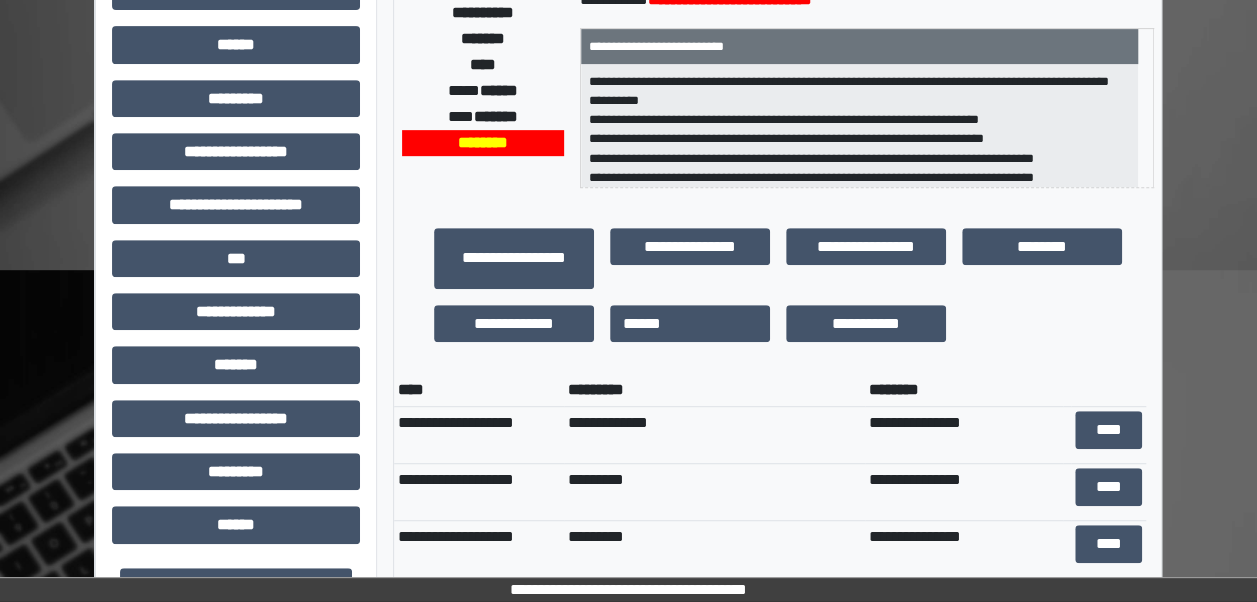 scroll, scrollTop: 406, scrollLeft: 0, axis: vertical 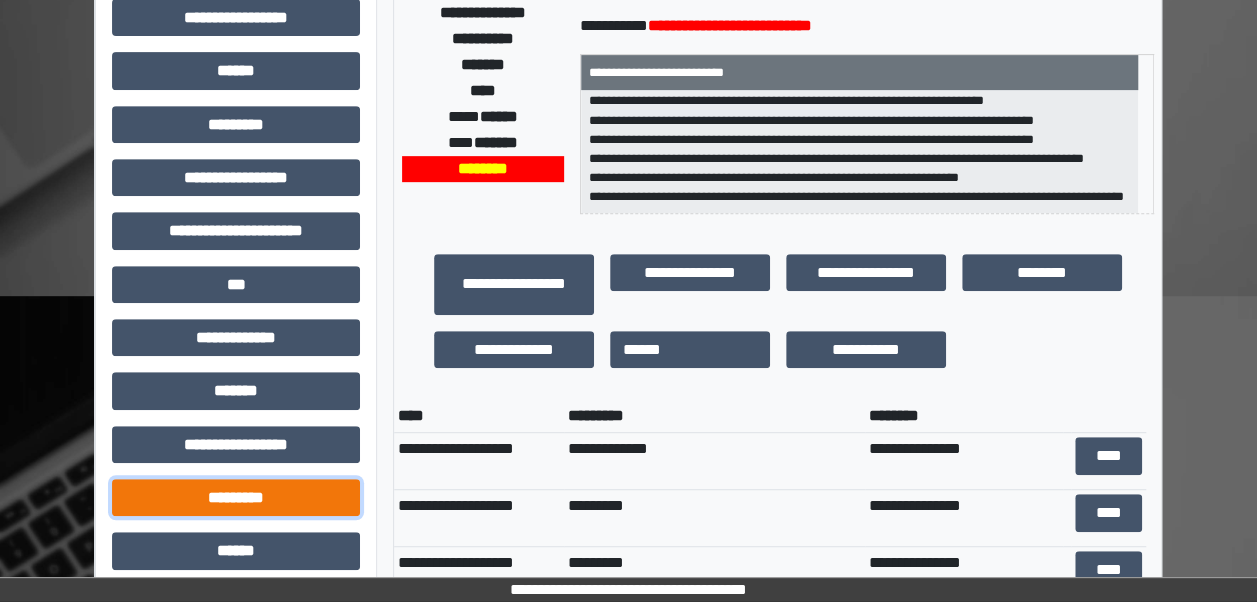 click on "*********" at bounding box center [236, 497] 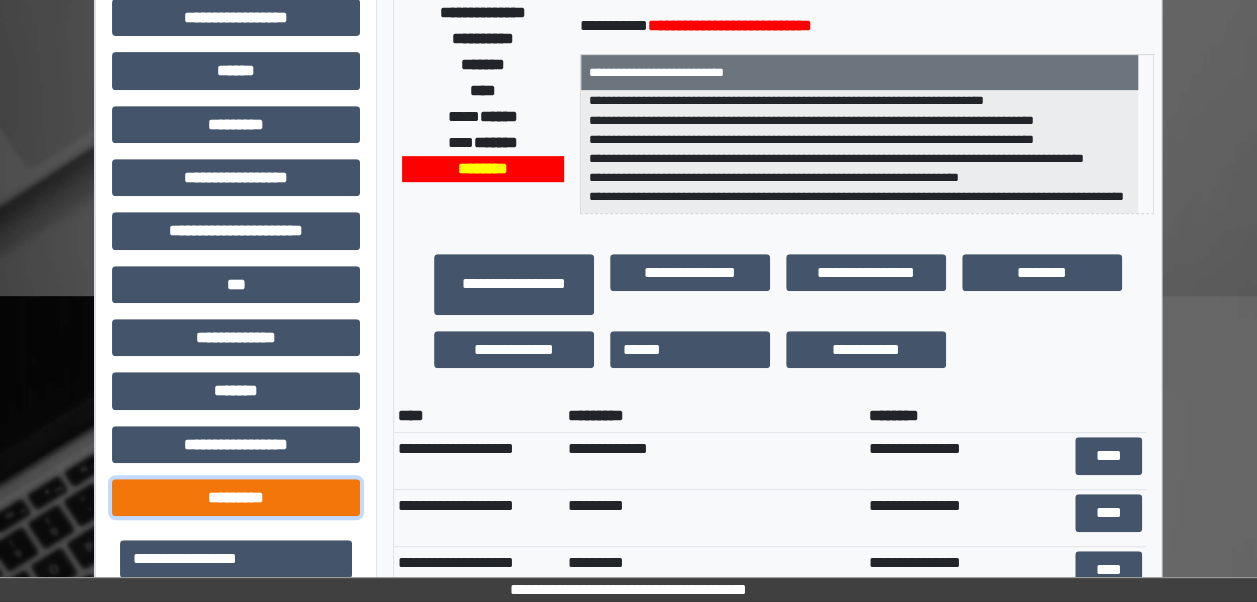 click on "*********" at bounding box center [236, 497] 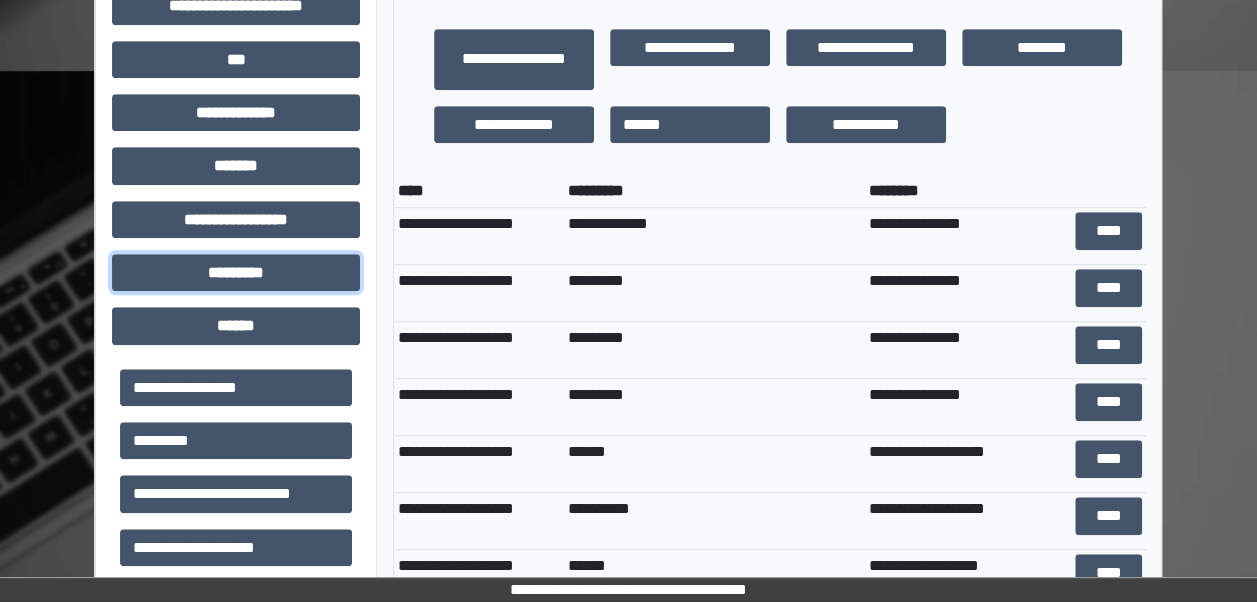 scroll, scrollTop: 621, scrollLeft: 0, axis: vertical 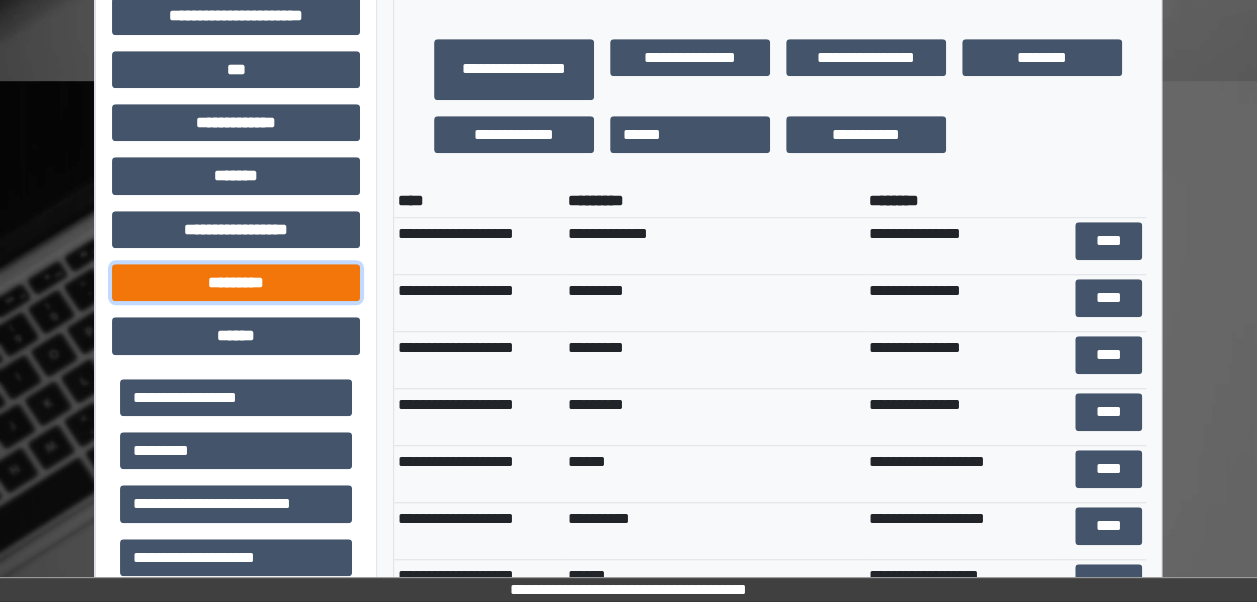 click on "*********" at bounding box center [236, 282] 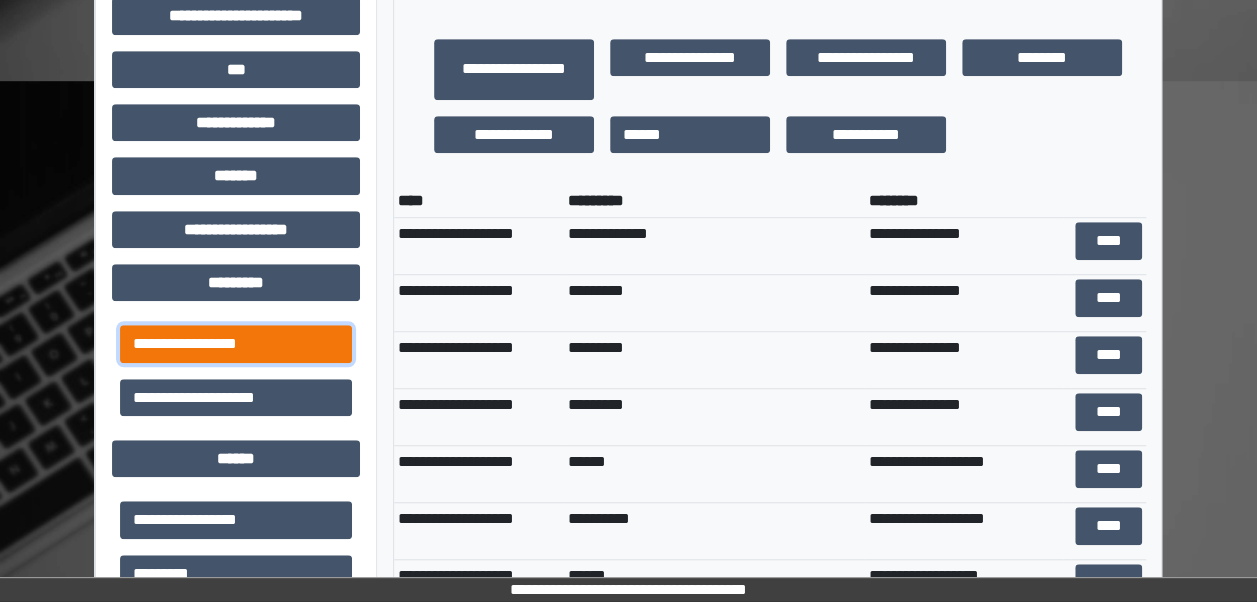 click on "**********" at bounding box center [236, 343] 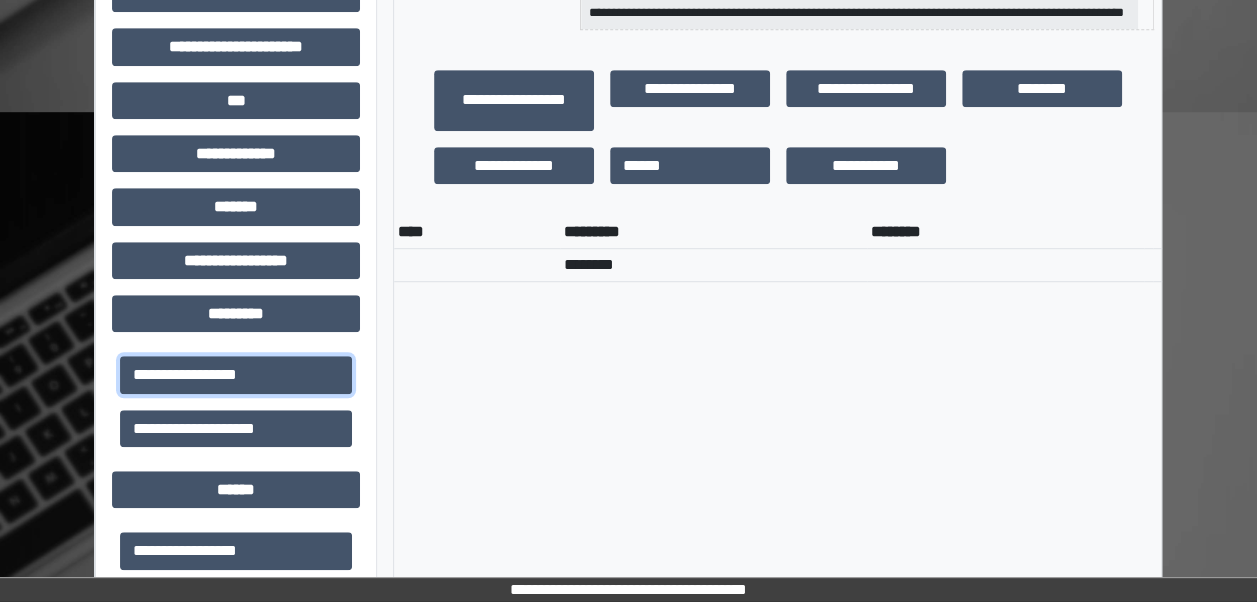 scroll, scrollTop: 566, scrollLeft: 0, axis: vertical 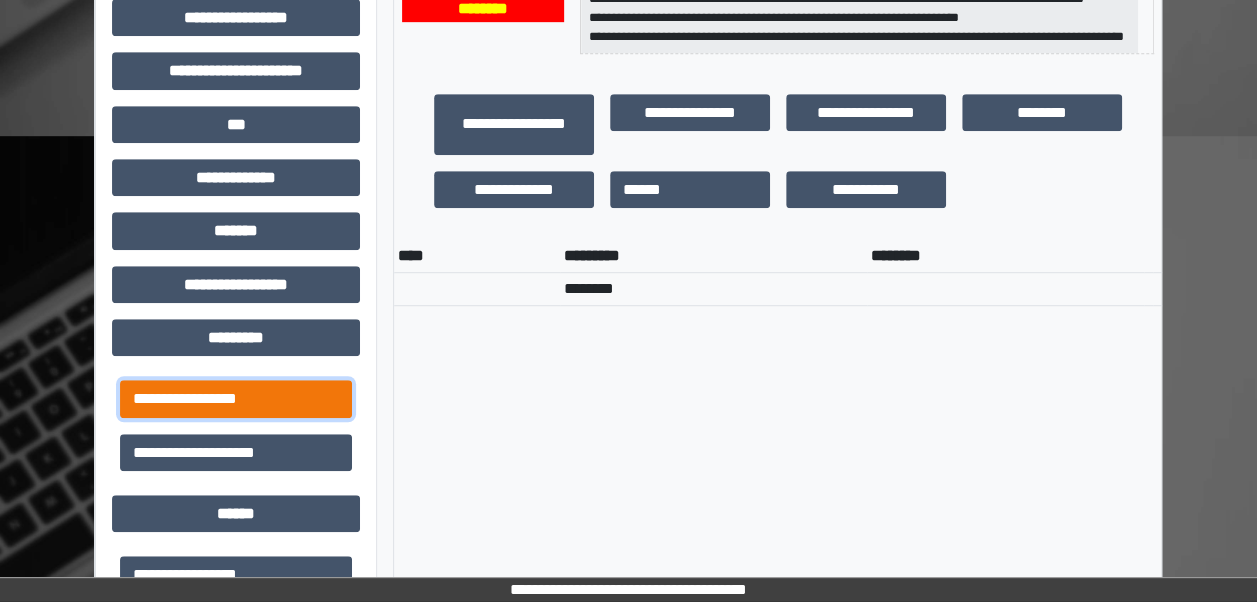 click on "**********" at bounding box center [236, 398] 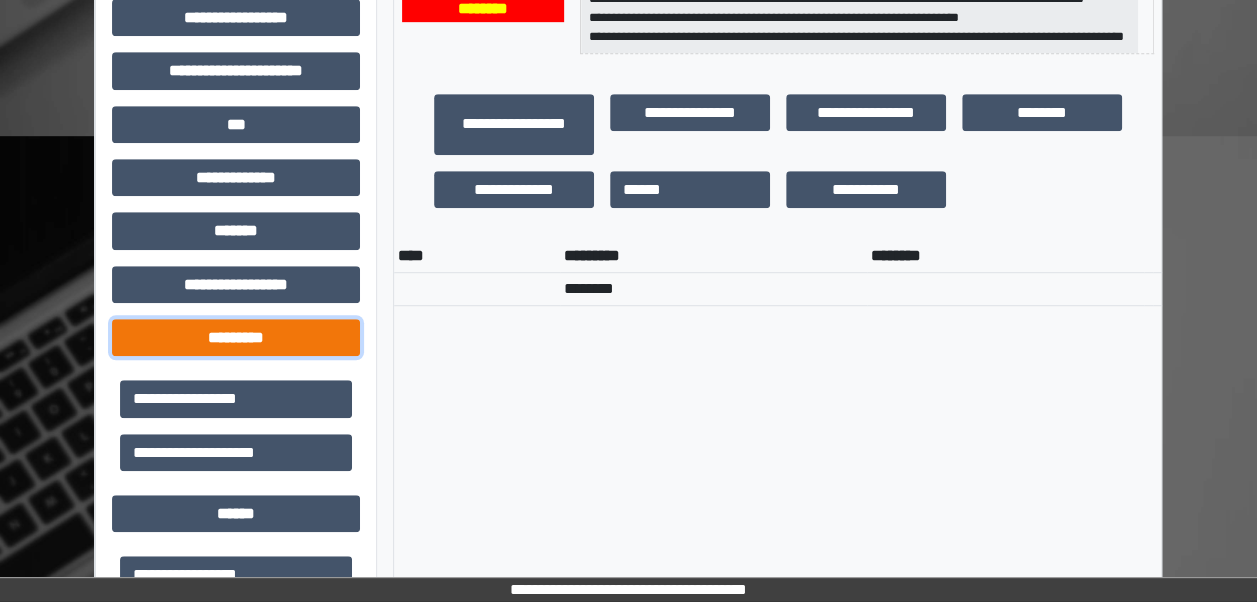 click on "*********" at bounding box center (236, 337) 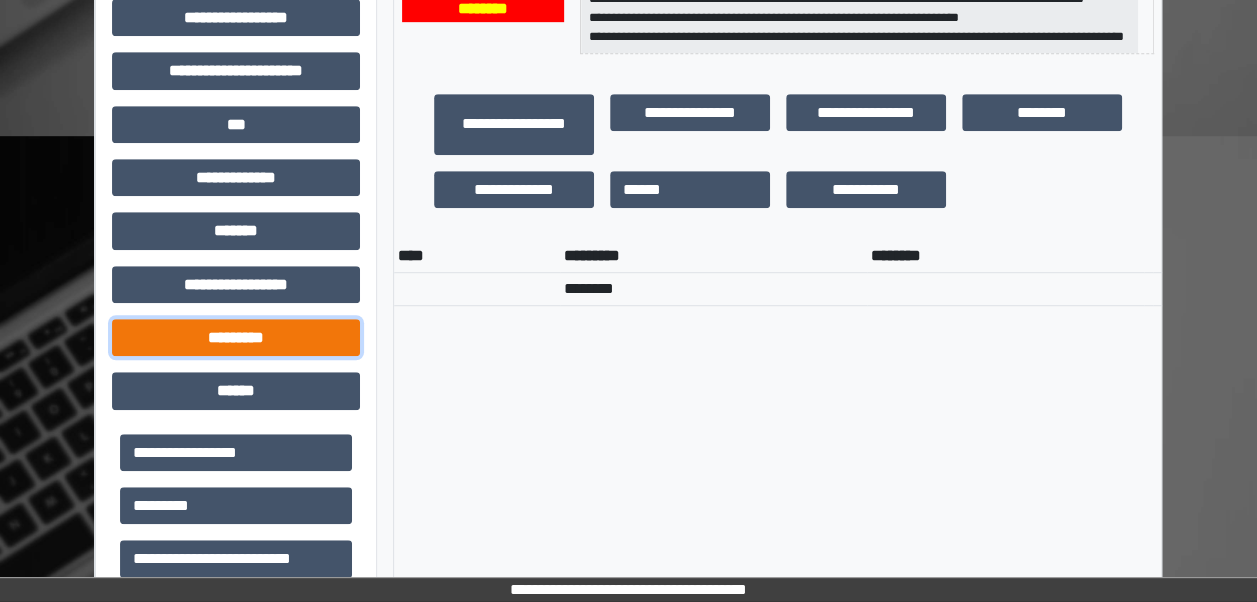 click on "*********" at bounding box center [236, 337] 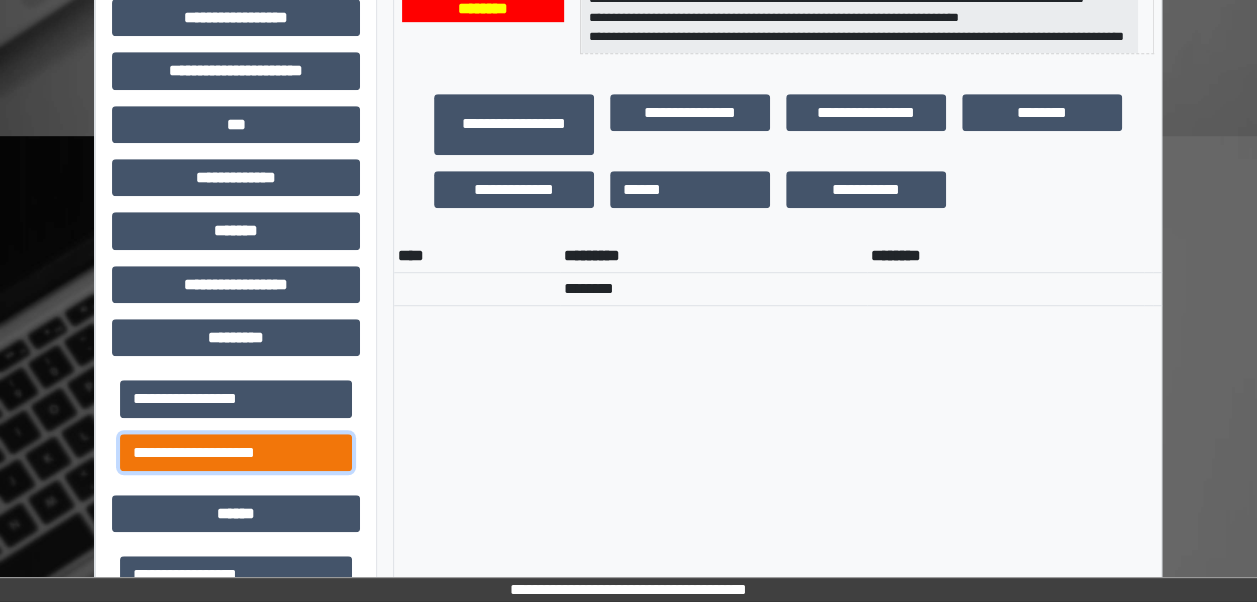 click on "**********" at bounding box center (236, 452) 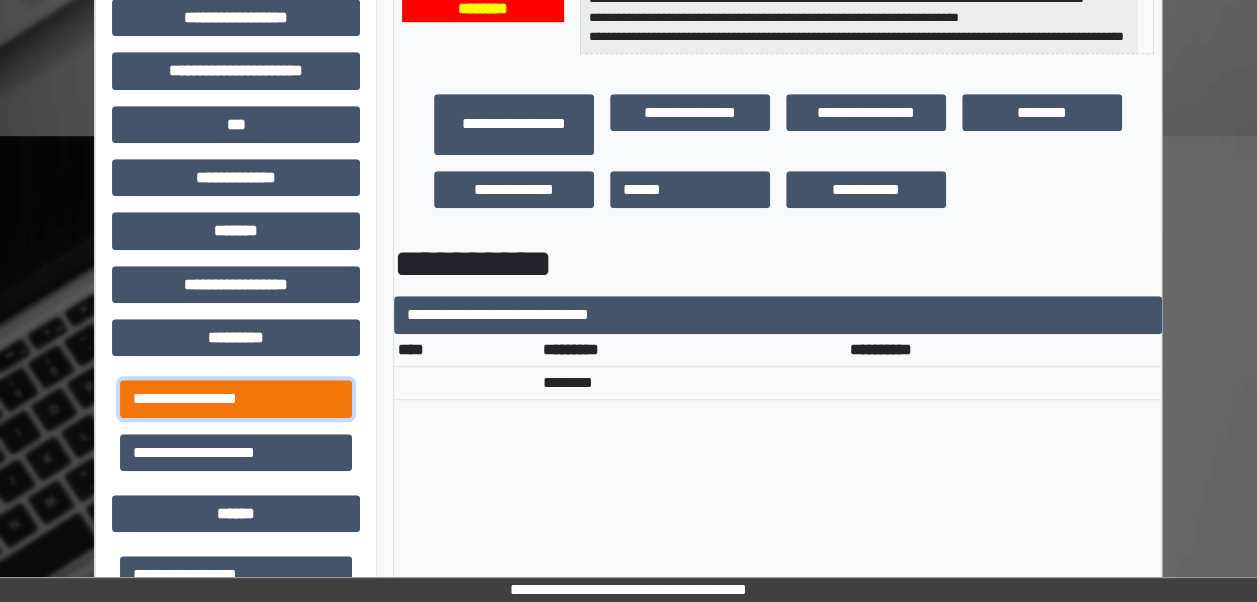 click on "**********" at bounding box center (236, 398) 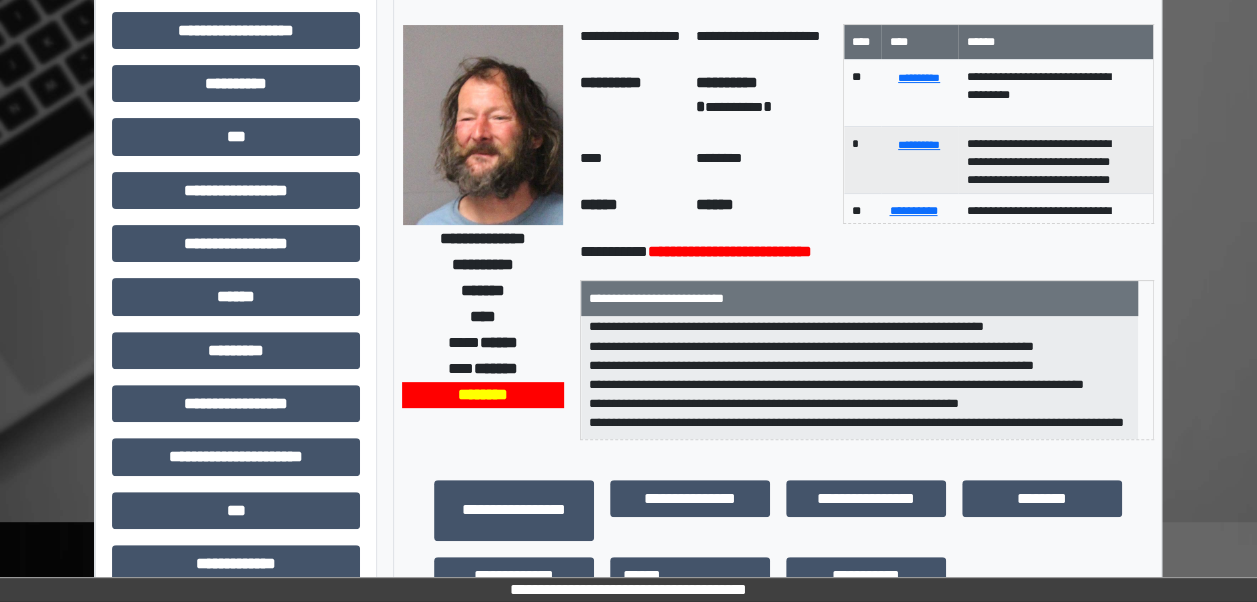 scroll, scrollTop: 178, scrollLeft: 0, axis: vertical 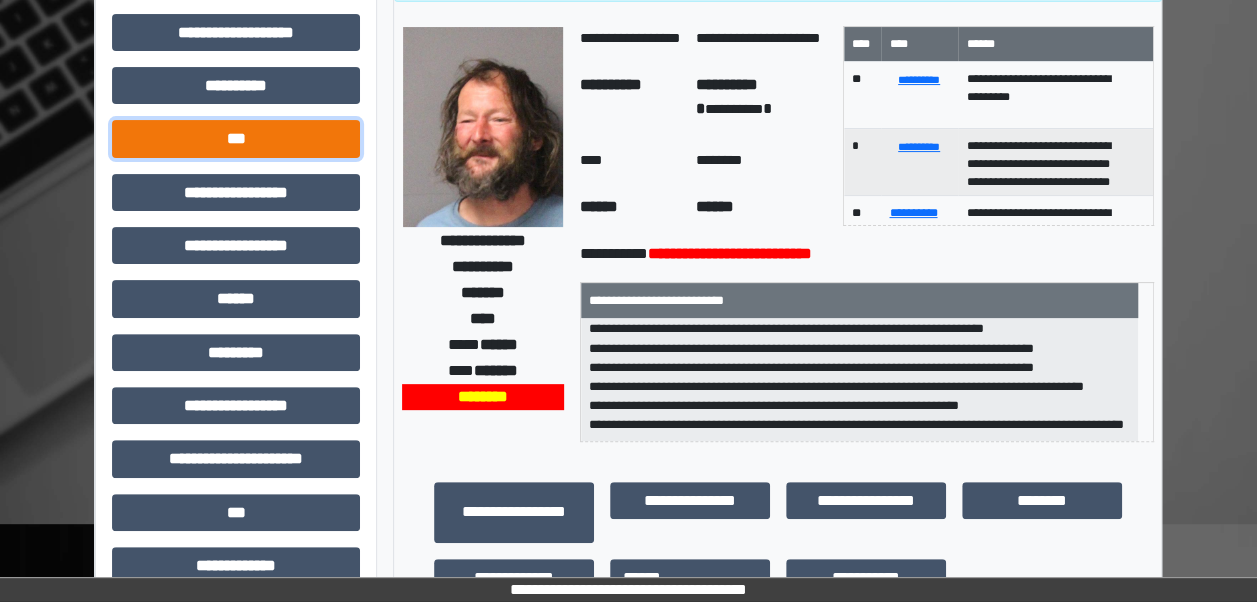 click on "***" at bounding box center [236, 138] 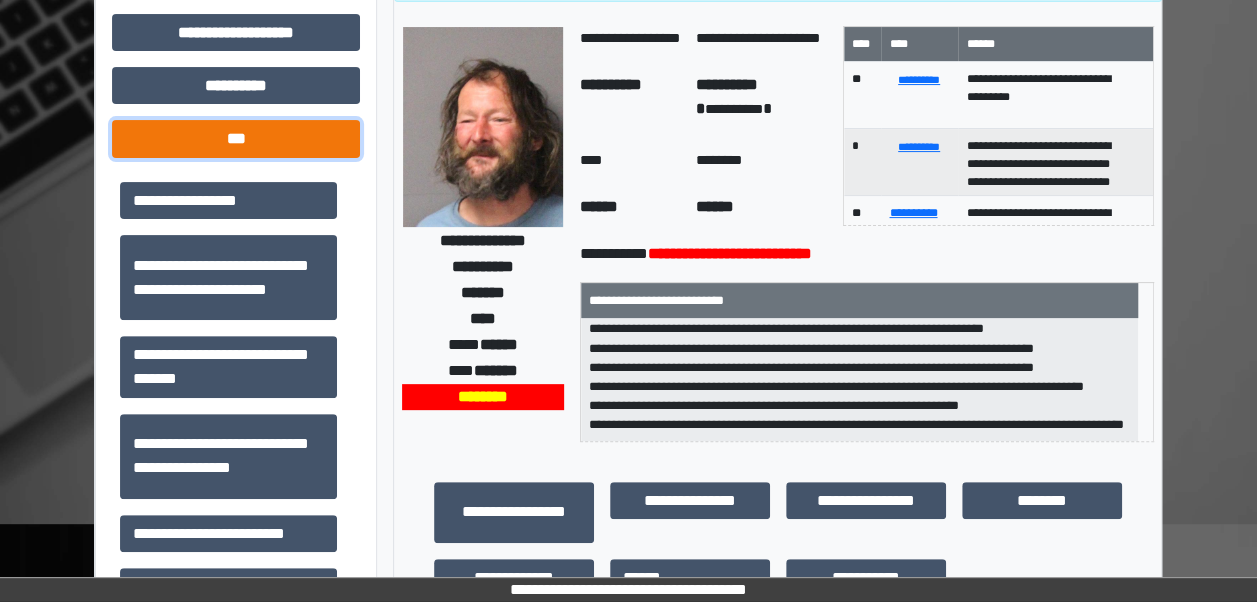 click on "***" at bounding box center [236, 138] 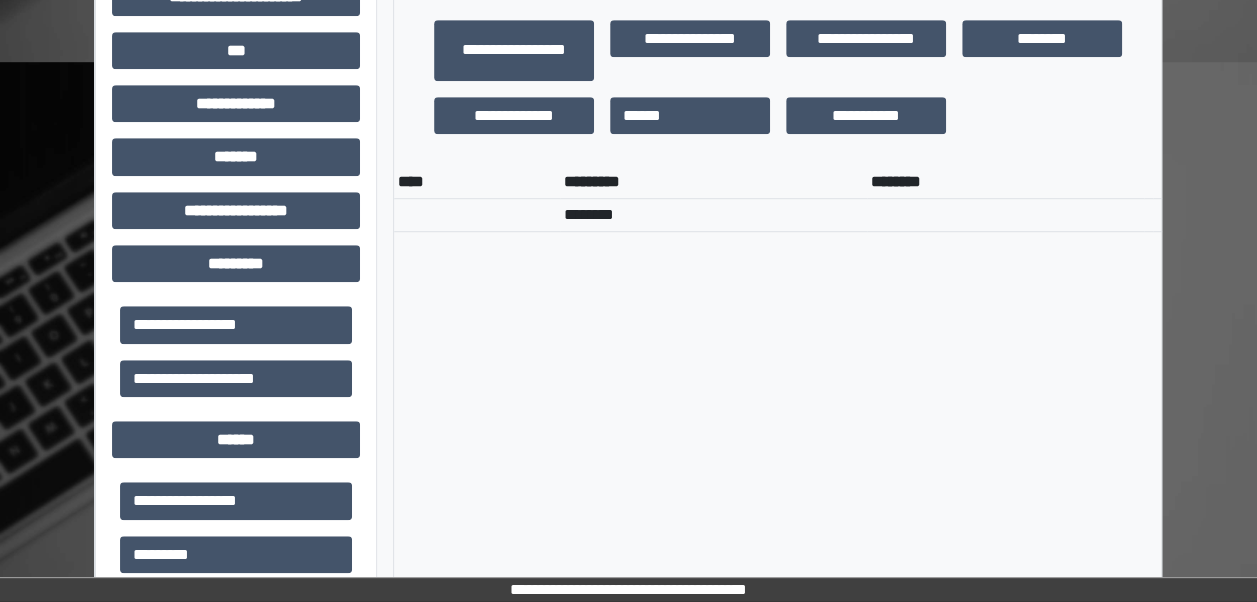 scroll, scrollTop: 669, scrollLeft: 0, axis: vertical 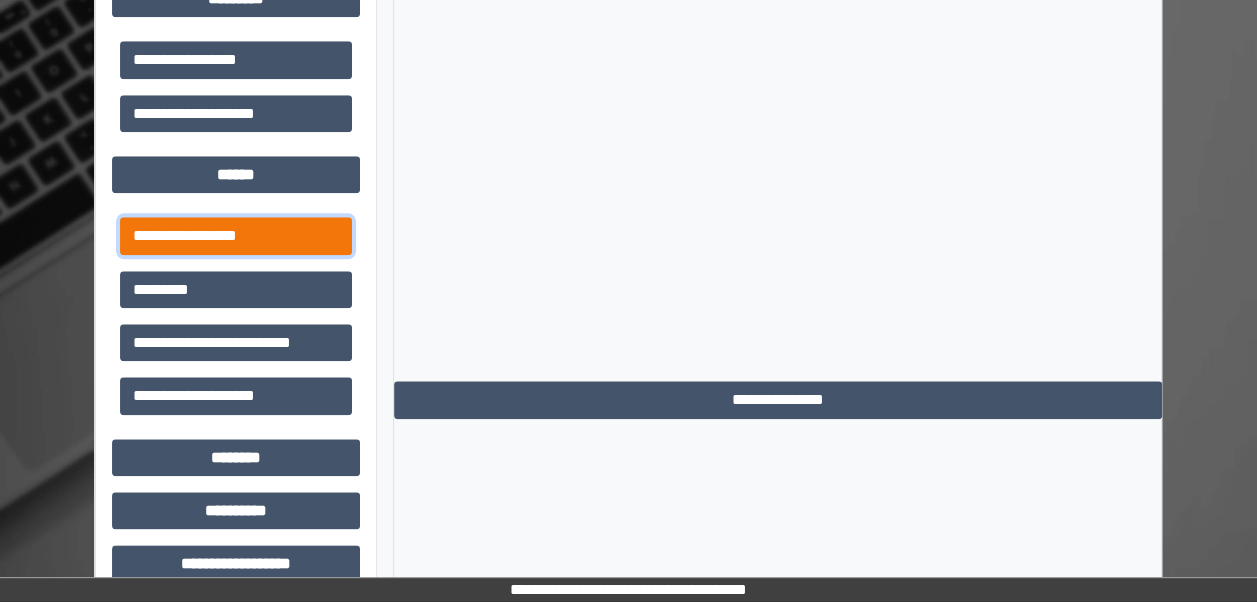 click on "**********" at bounding box center (236, 235) 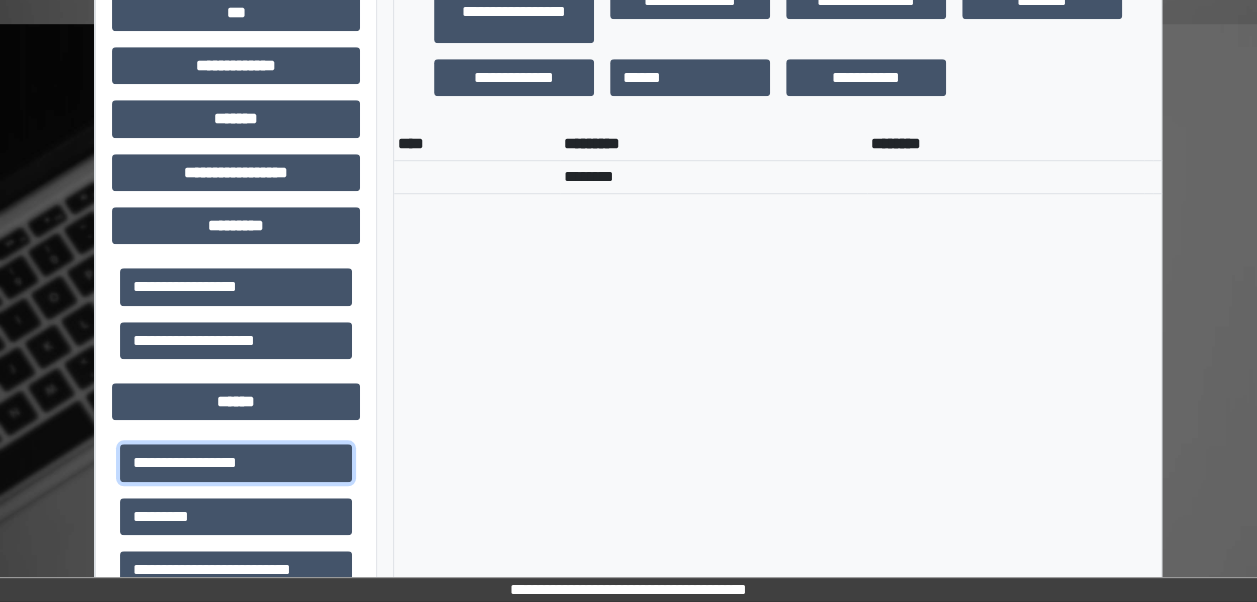 scroll, scrollTop: 682, scrollLeft: 0, axis: vertical 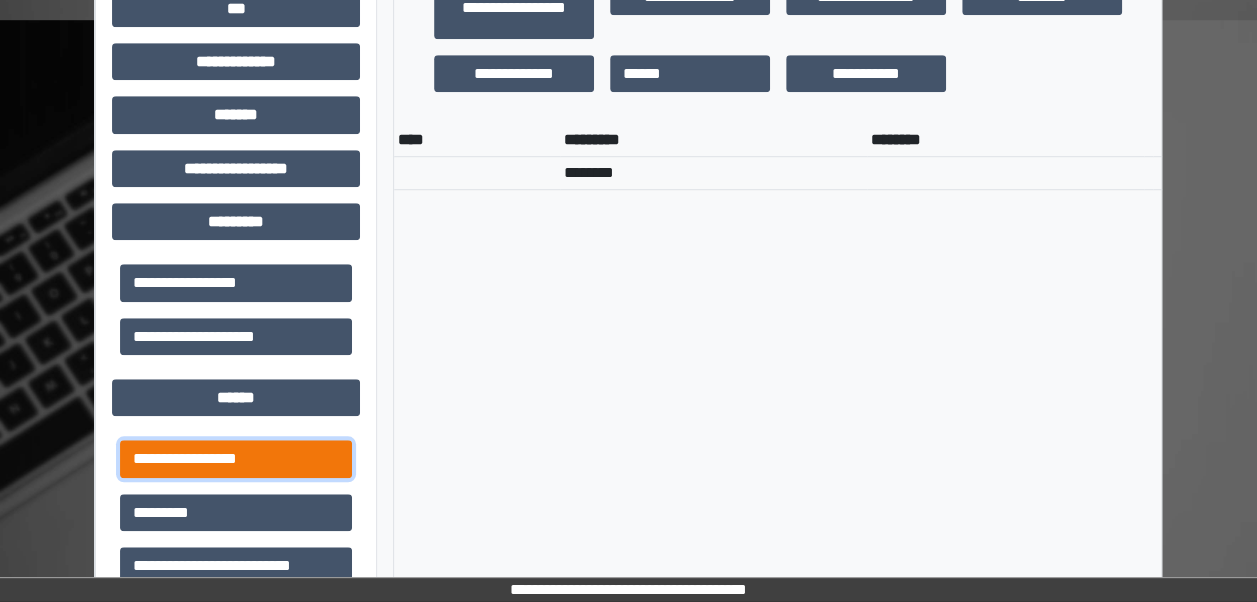 click on "**********" at bounding box center (236, 458) 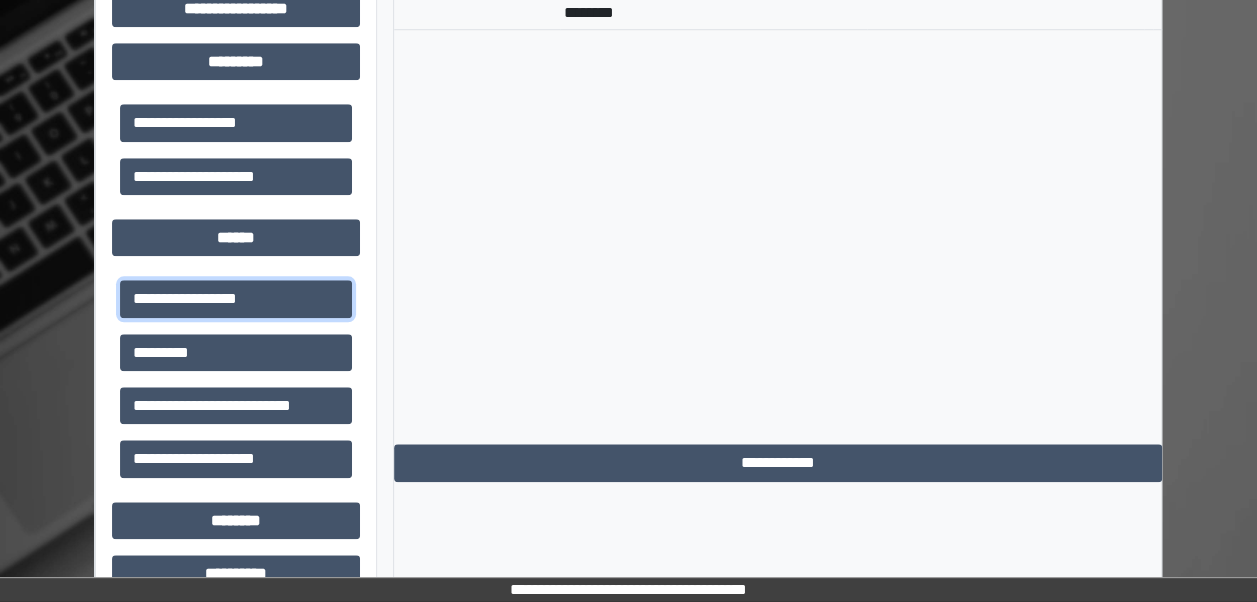 scroll, scrollTop: 848, scrollLeft: 0, axis: vertical 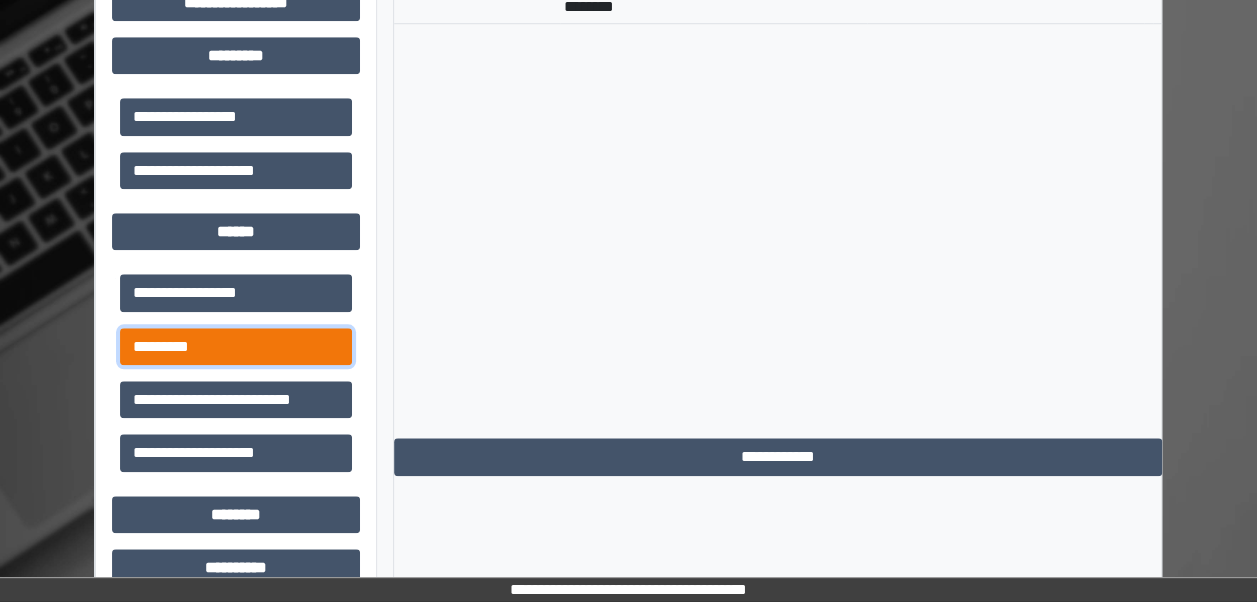 click on "*********" at bounding box center [236, 346] 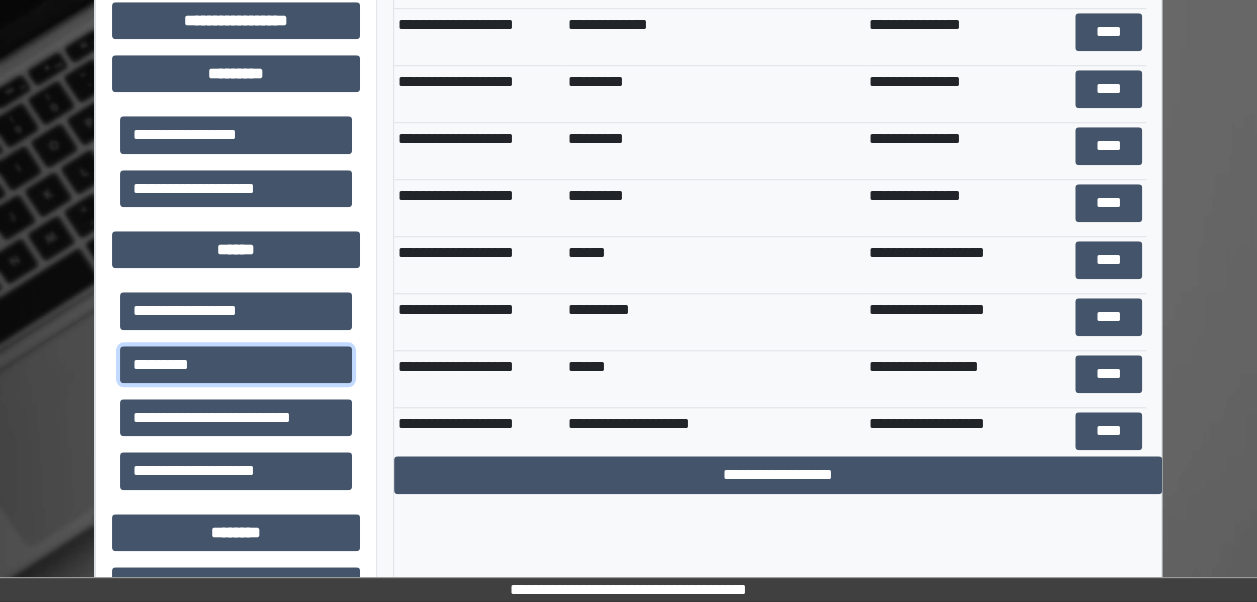 scroll, scrollTop: 833, scrollLeft: 0, axis: vertical 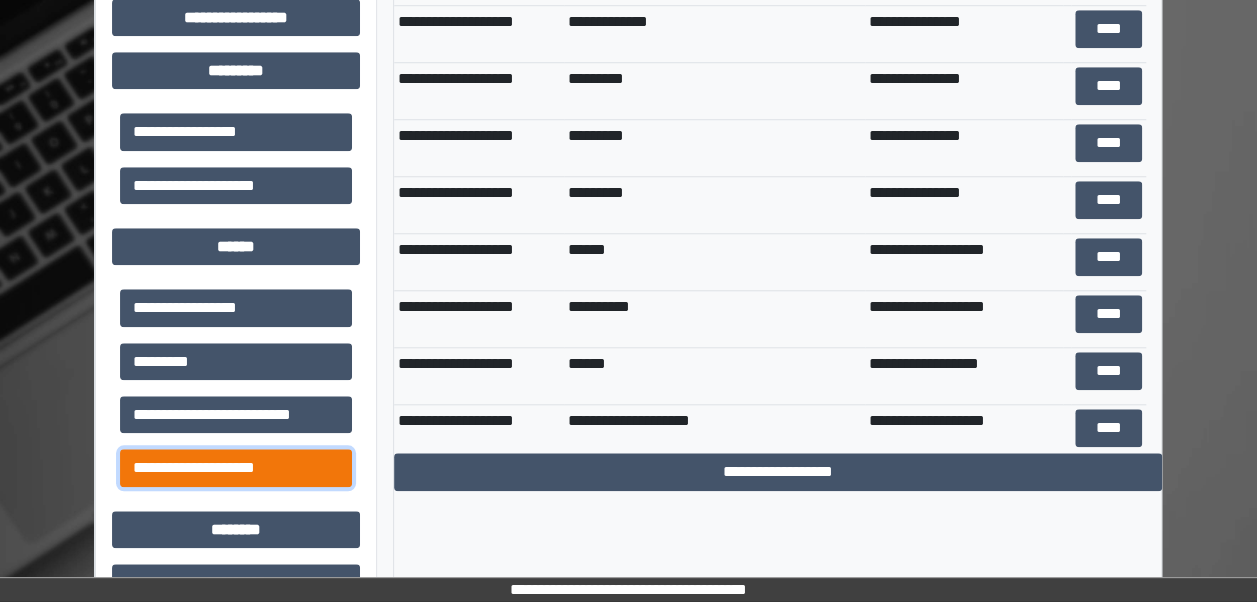 click on "**********" at bounding box center [236, 467] 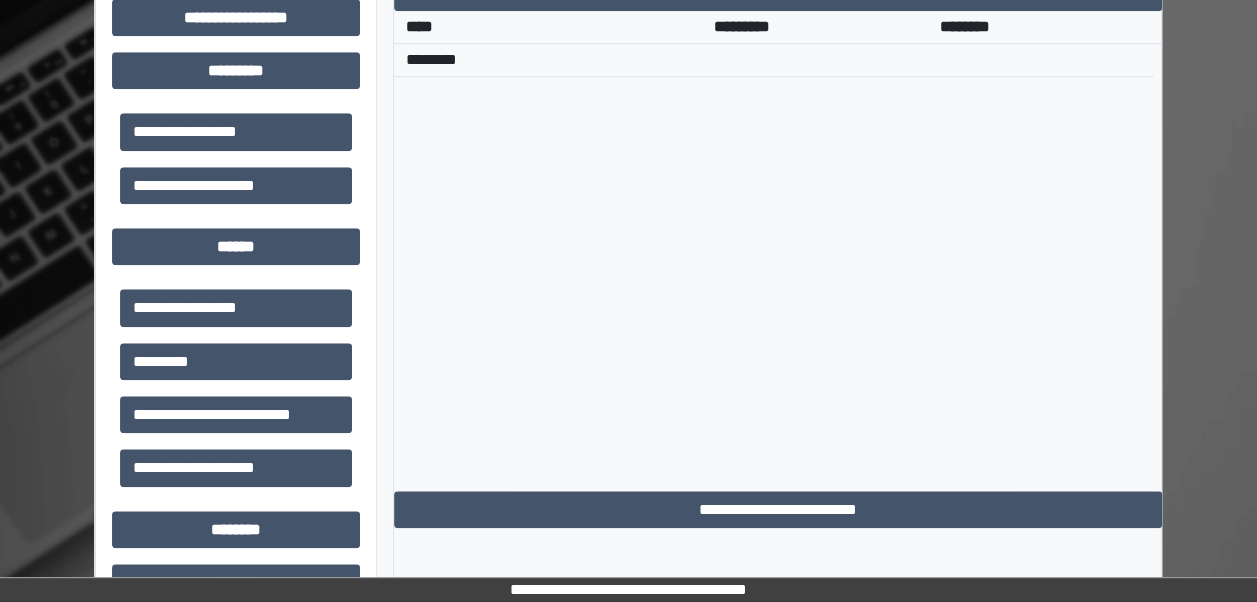 click on "**********" at bounding box center (236, 166) 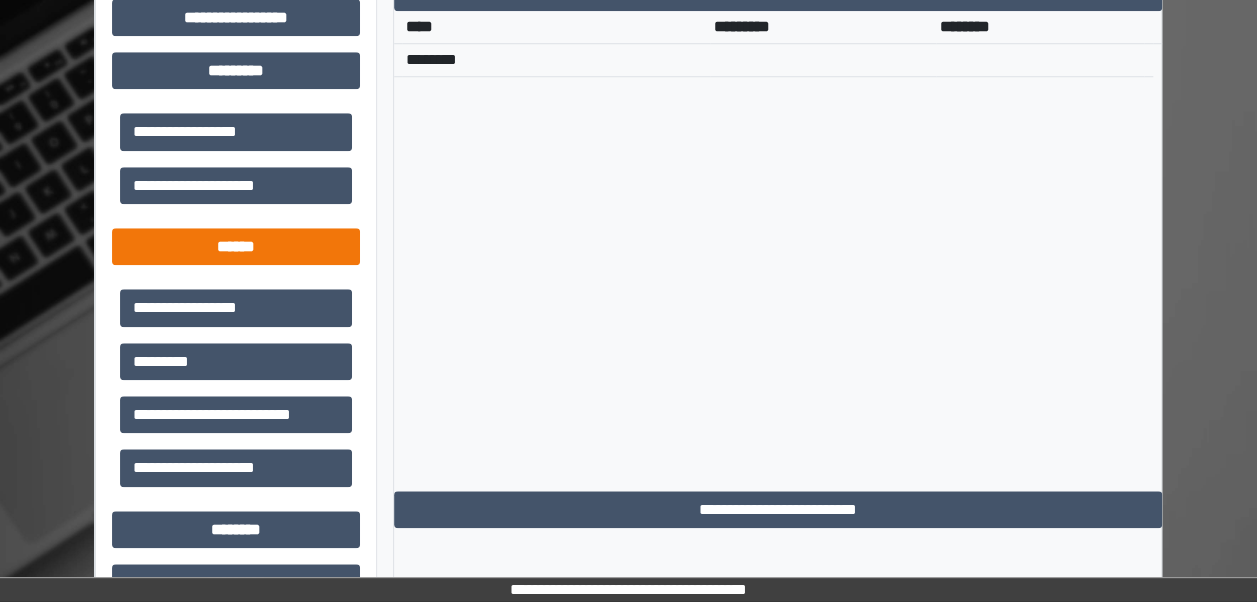 drag, startPoint x: 276, startPoint y: 225, endPoint x: 251, endPoint y: 236, distance: 27.313 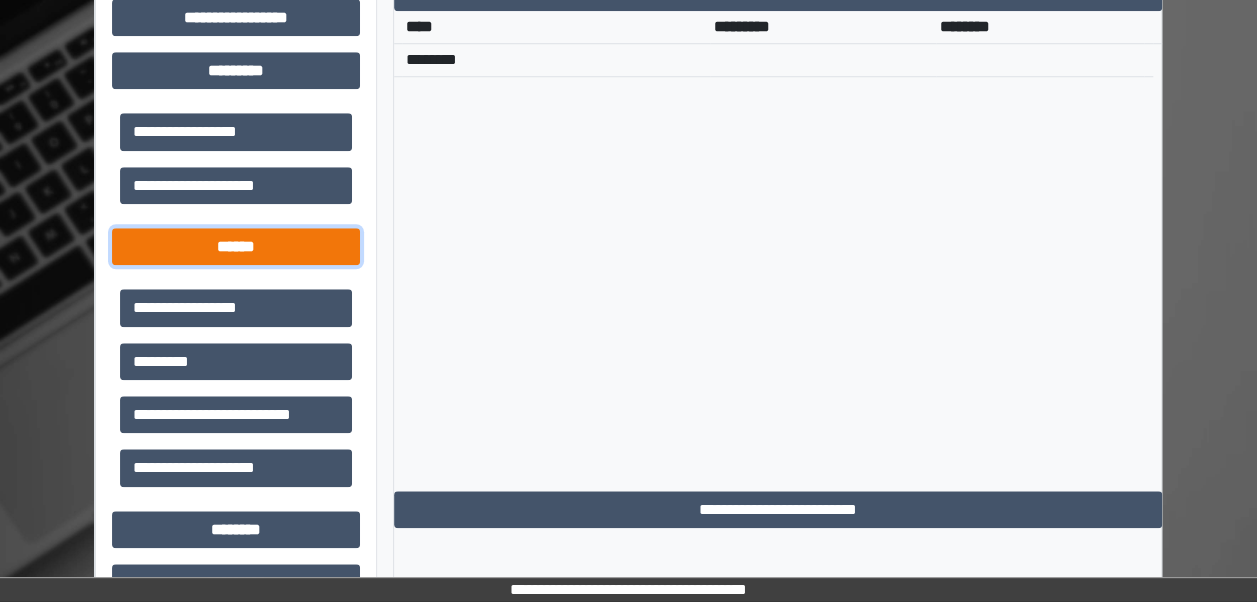 click on "******" at bounding box center (236, 246) 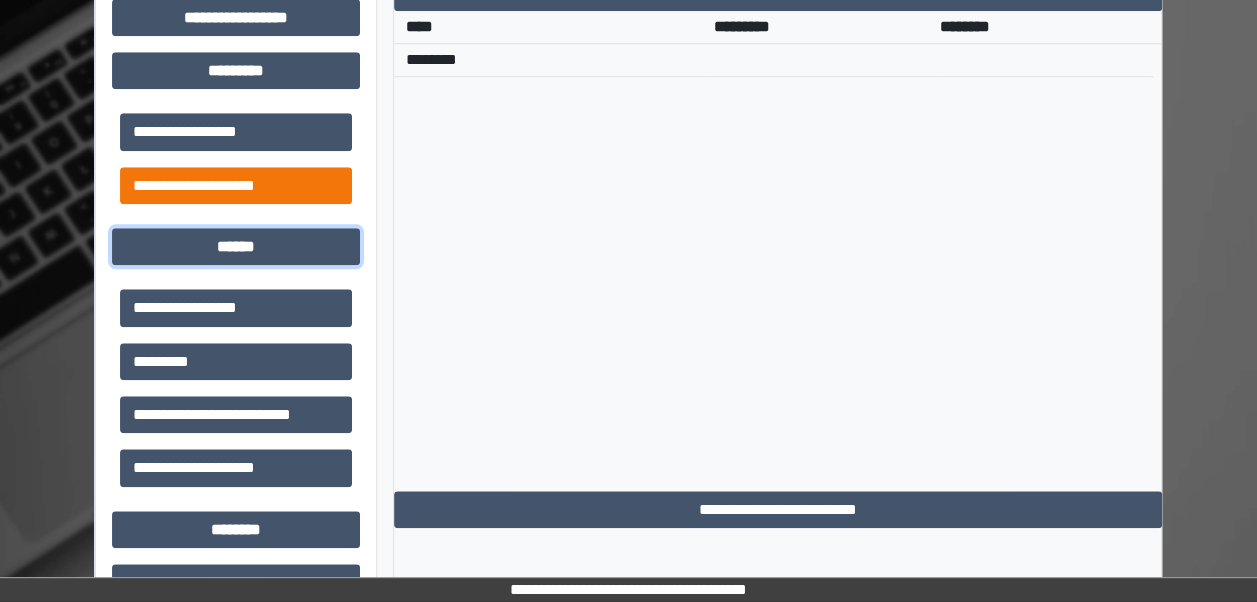 scroll, scrollTop: 776, scrollLeft: 0, axis: vertical 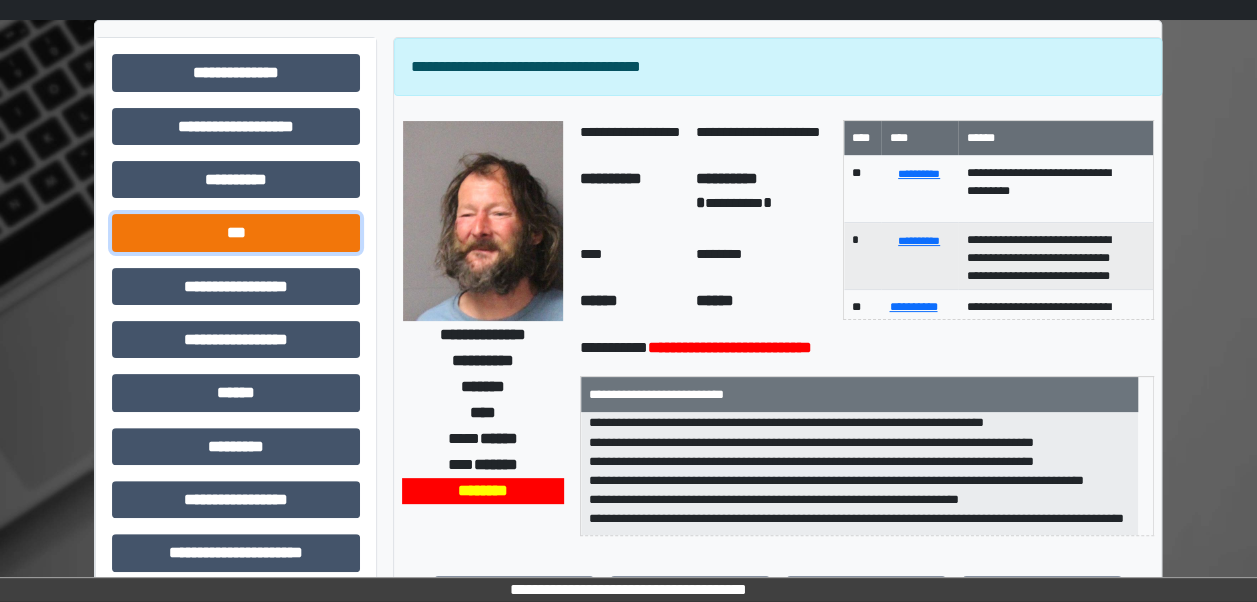 click on "***" at bounding box center (236, 232) 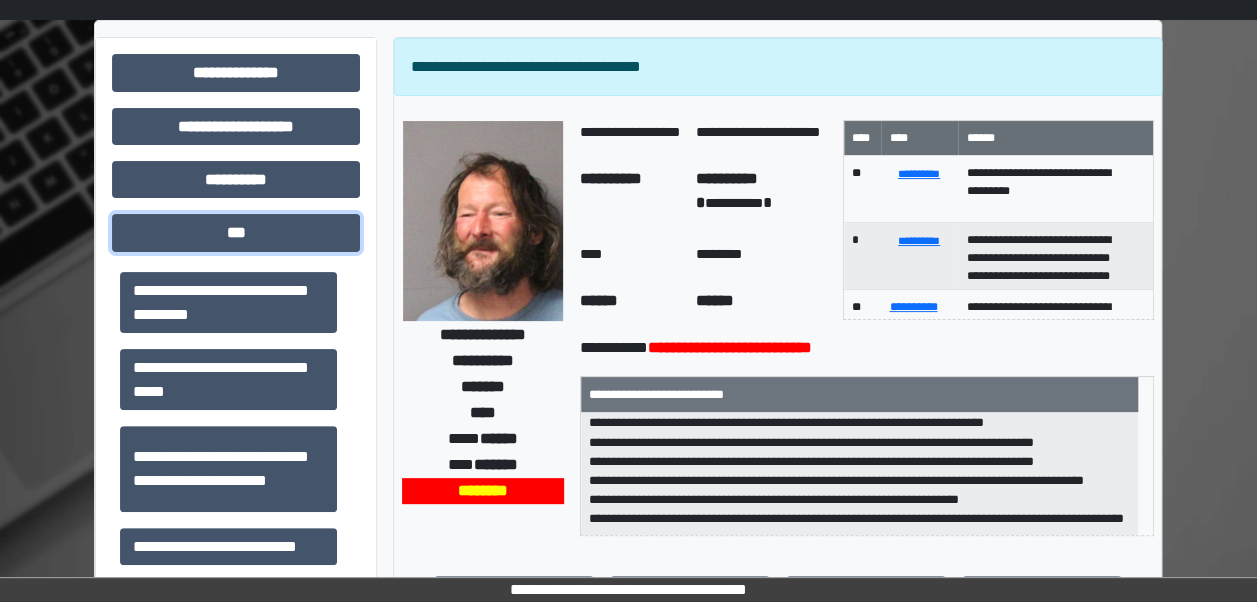 scroll, scrollTop: 482, scrollLeft: 0, axis: vertical 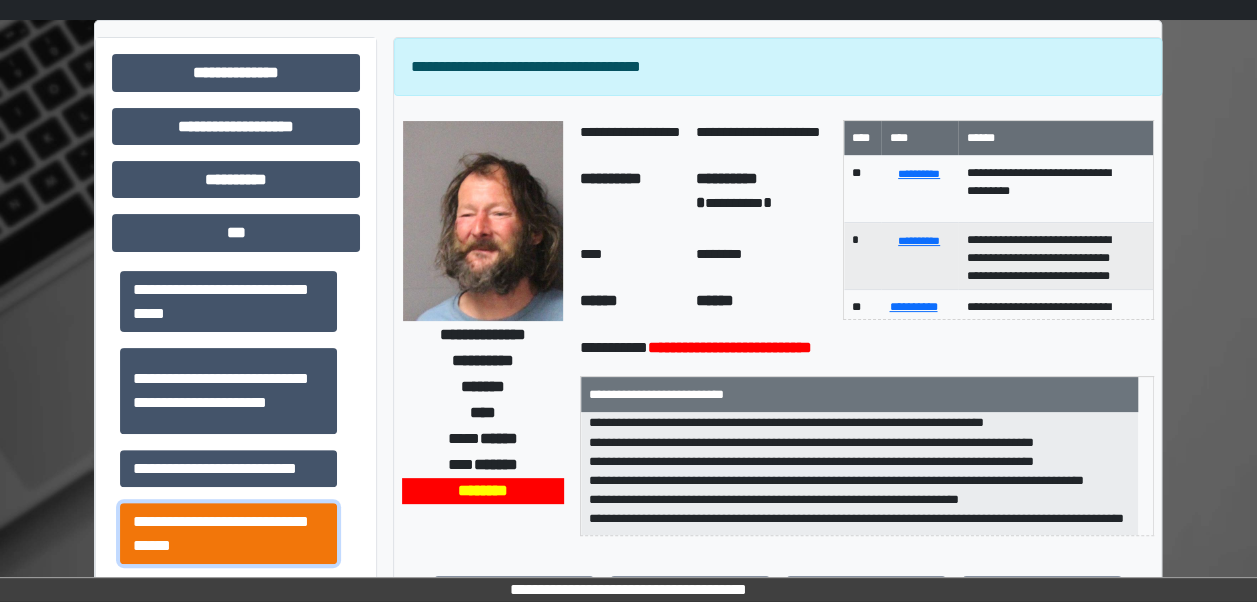 click on "**********" at bounding box center (228, 533) 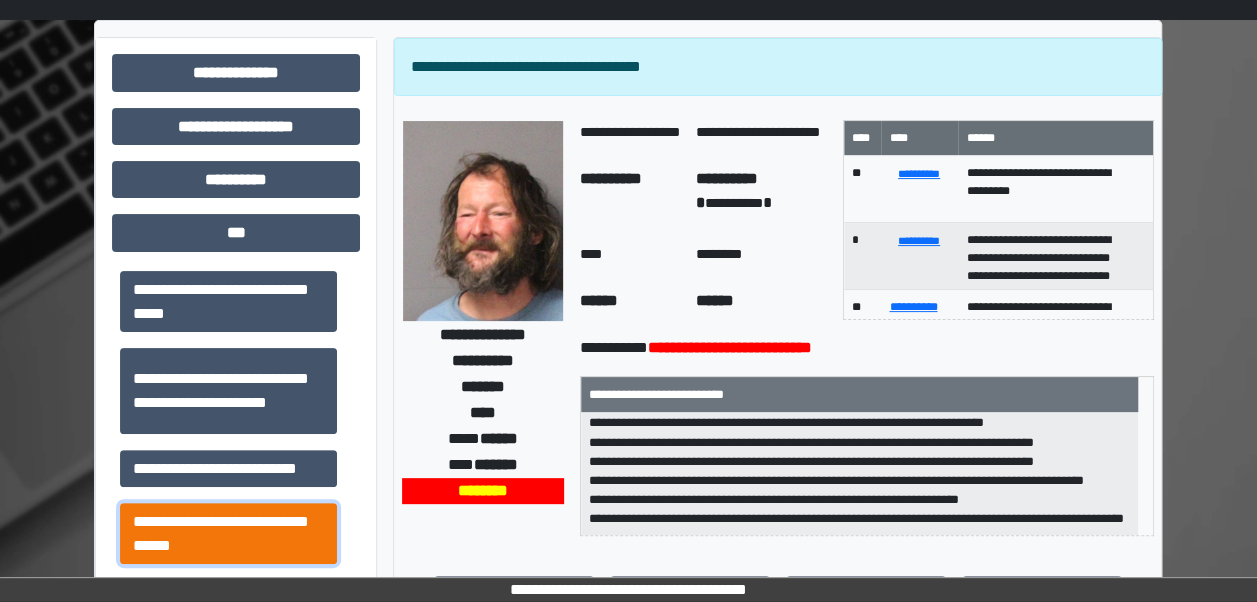 click on "**********" at bounding box center [228, 533] 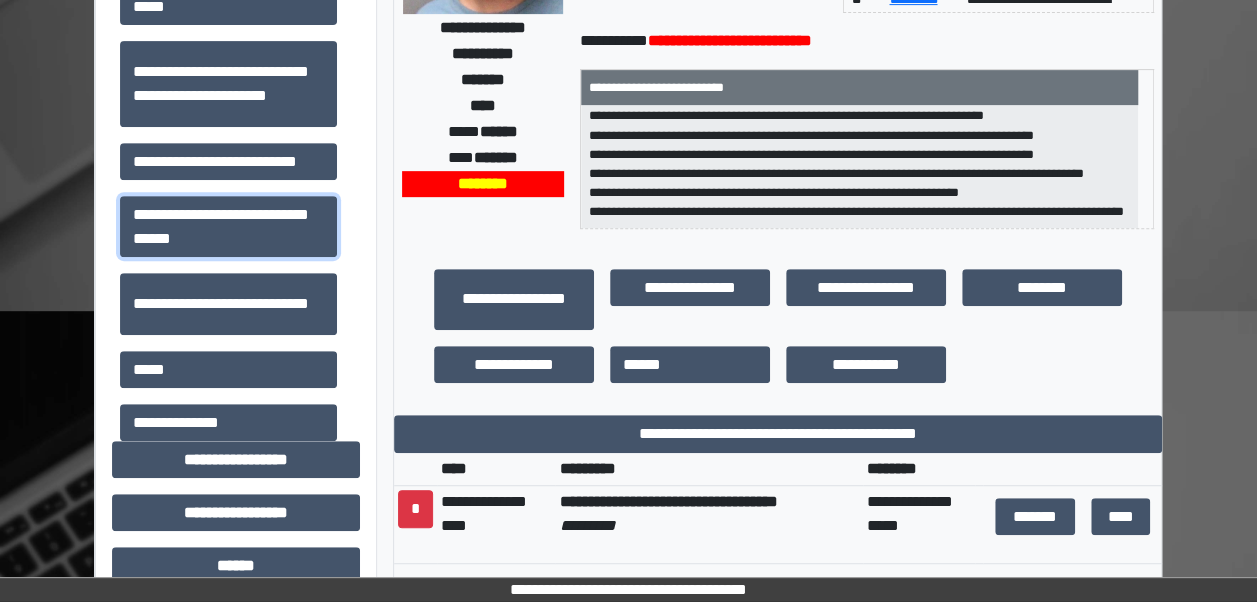 scroll, scrollTop: 389, scrollLeft: 0, axis: vertical 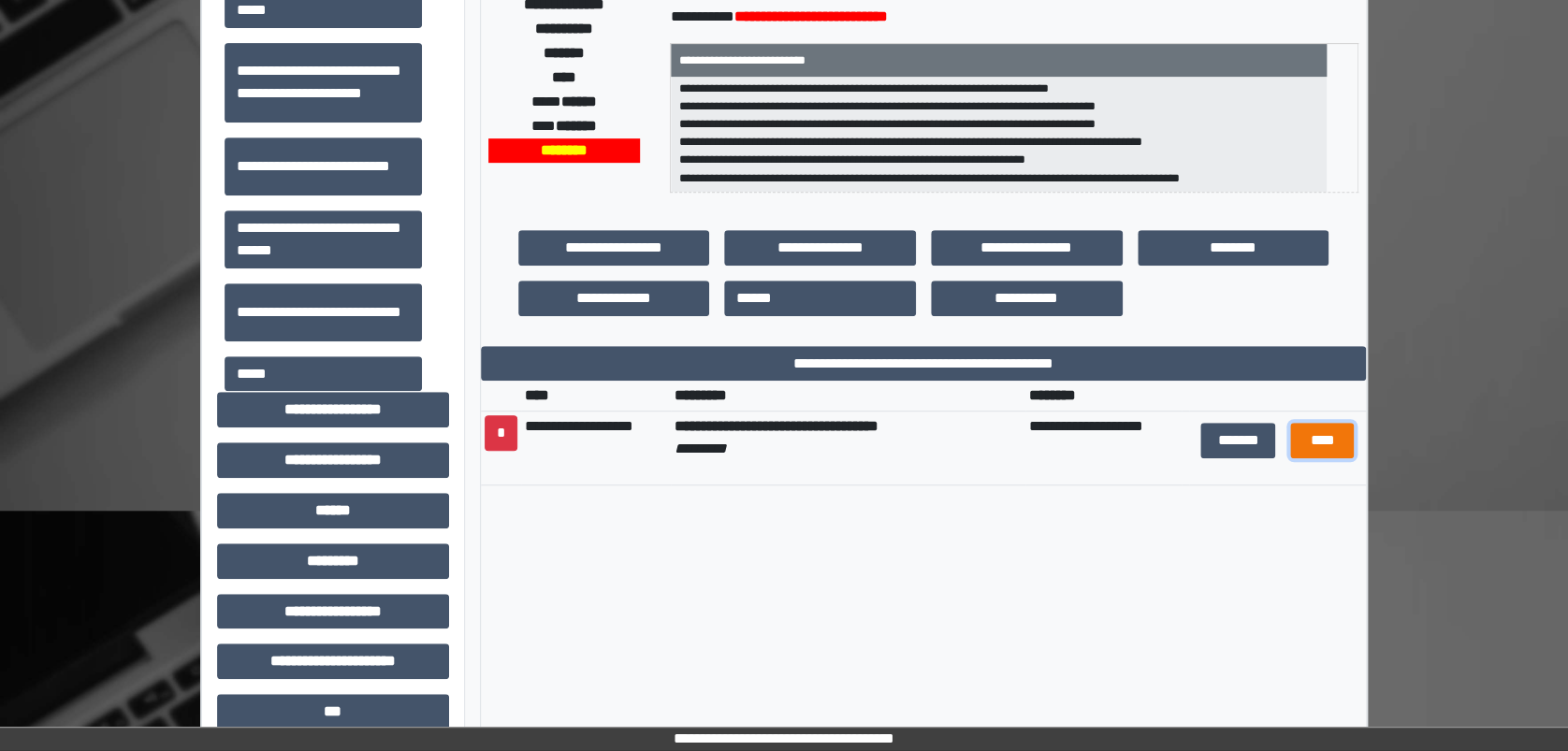 click on "****" at bounding box center [1322, 440] 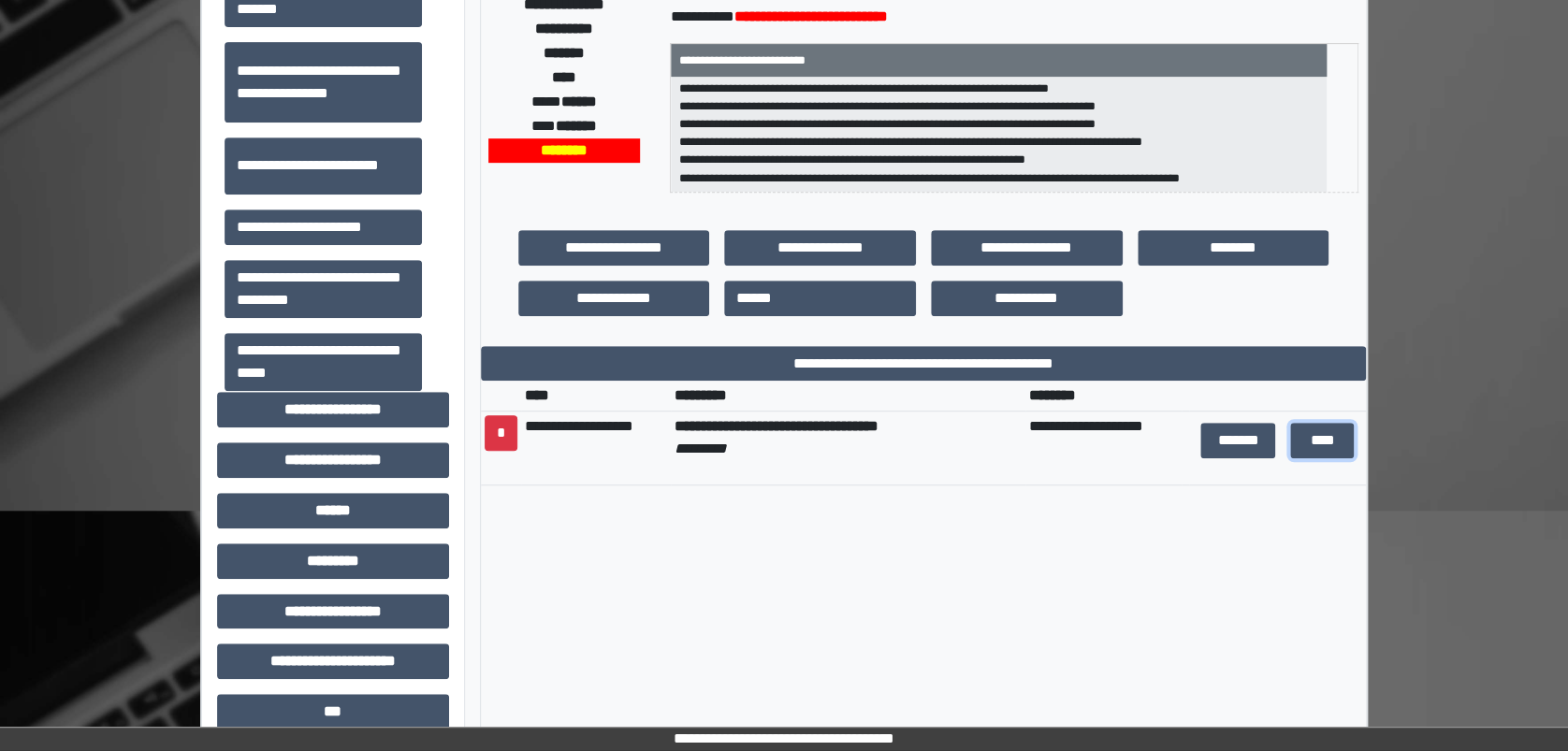 scroll, scrollTop: 5, scrollLeft: 0, axis: vertical 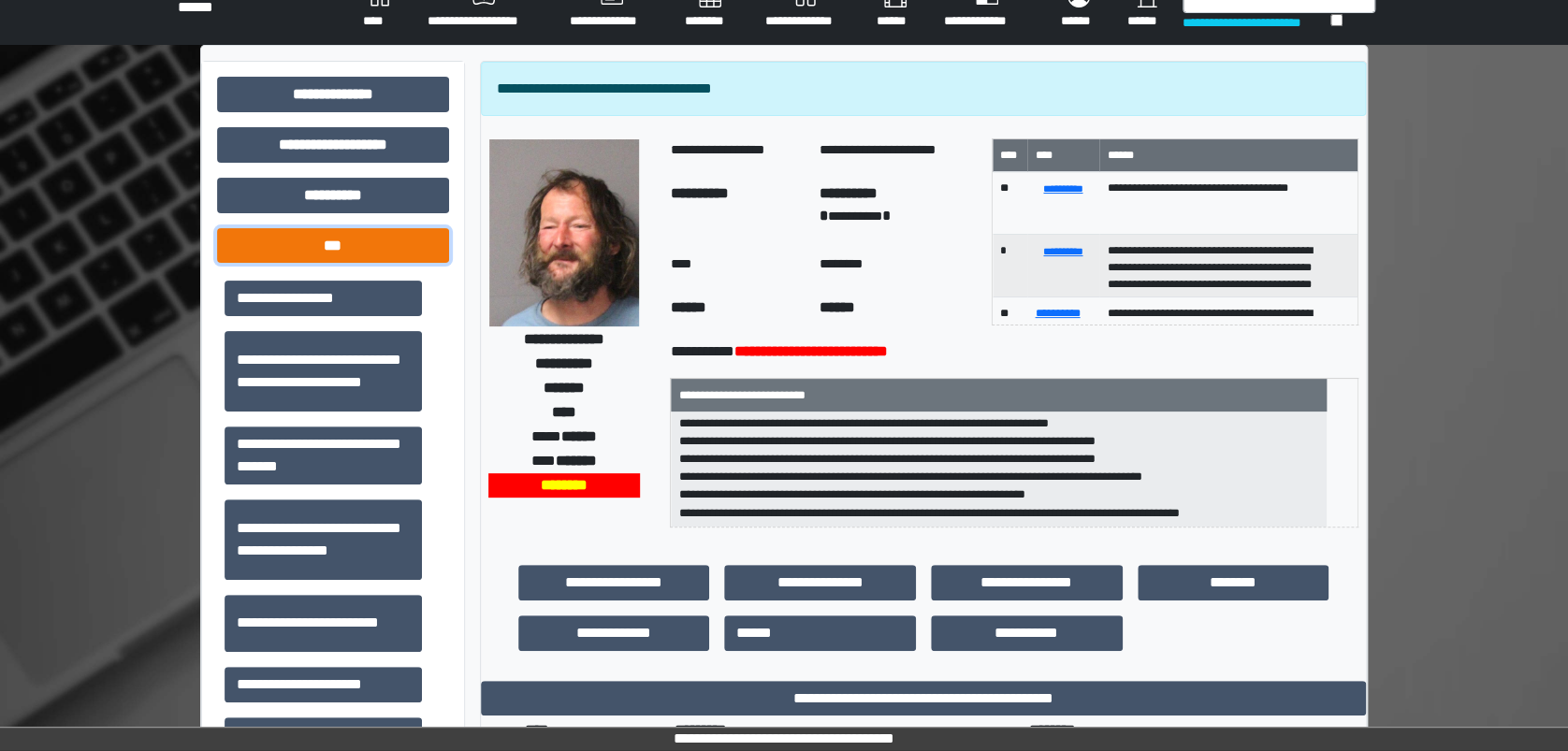 click on "***" at bounding box center [333, 246] 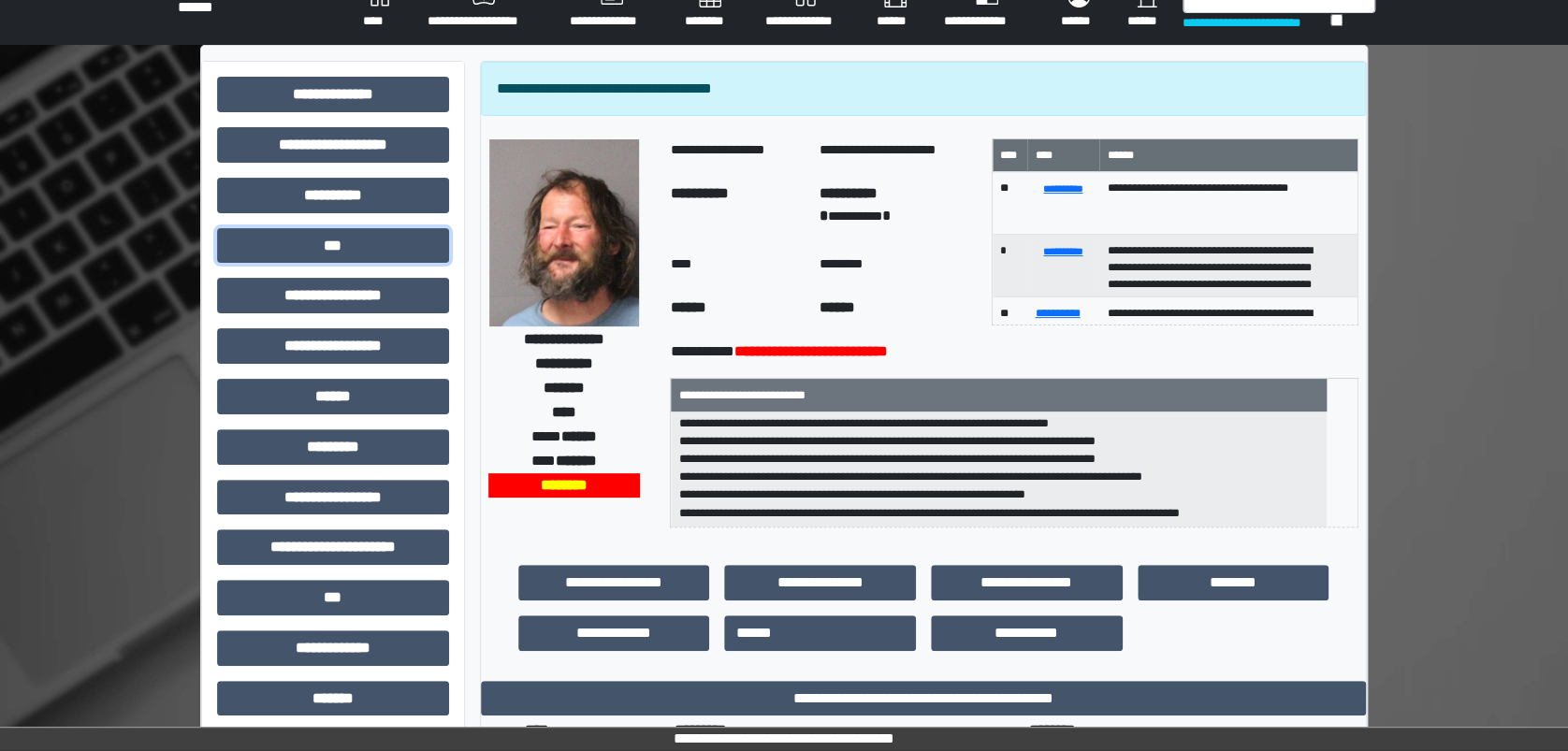 scroll, scrollTop: 43, scrollLeft: 0, axis: vertical 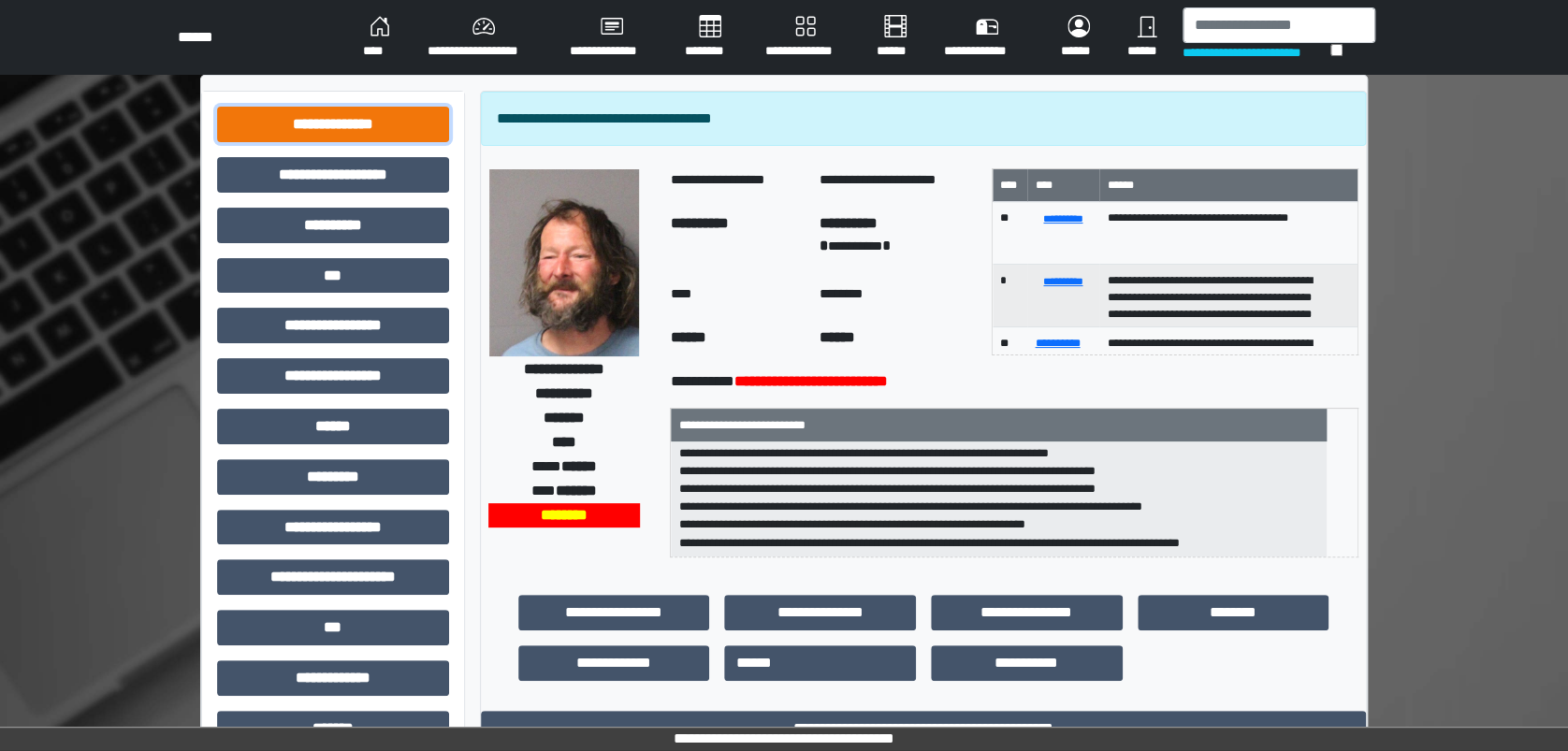 click on "**********" at bounding box center (333, 124) 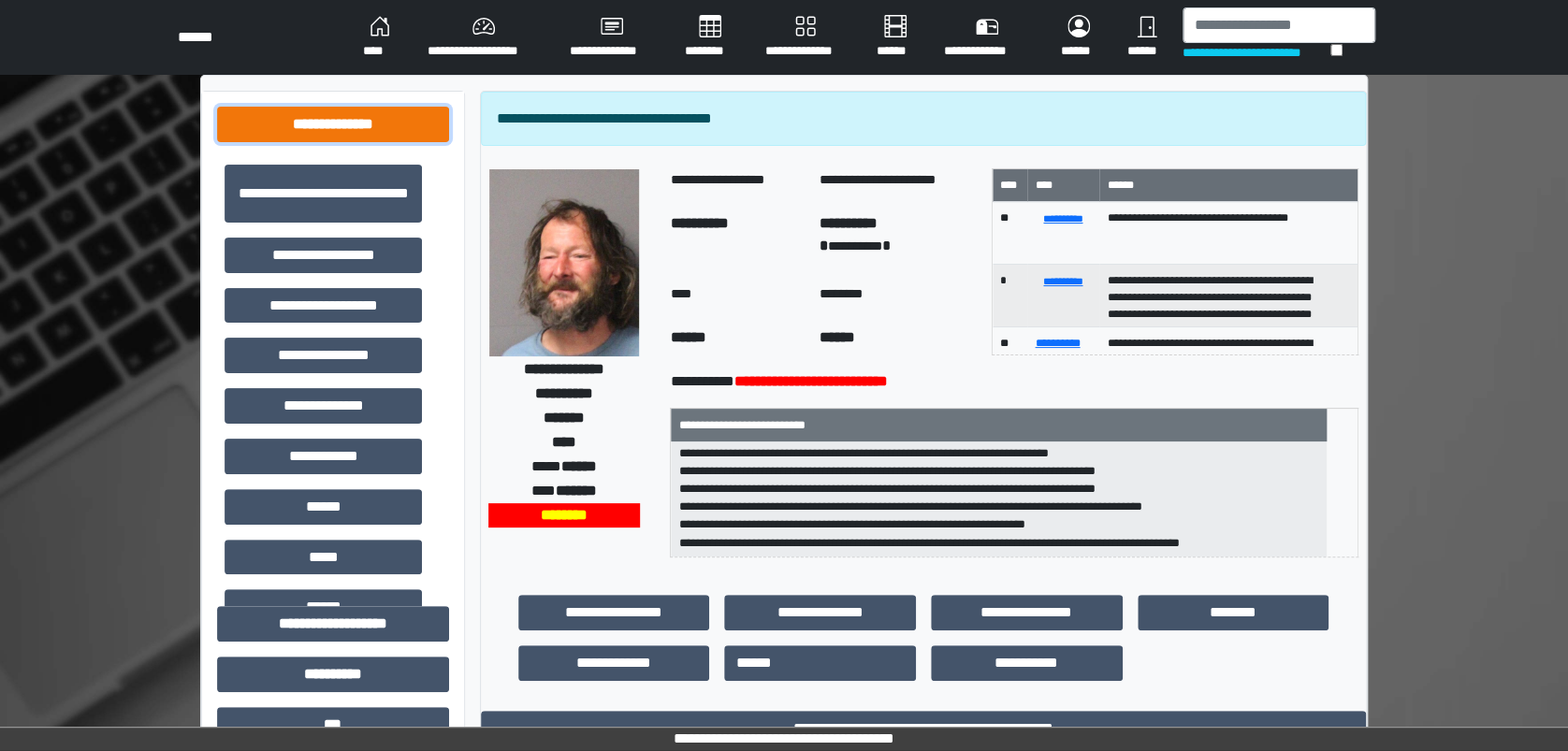 click on "**********" at bounding box center [333, 124] 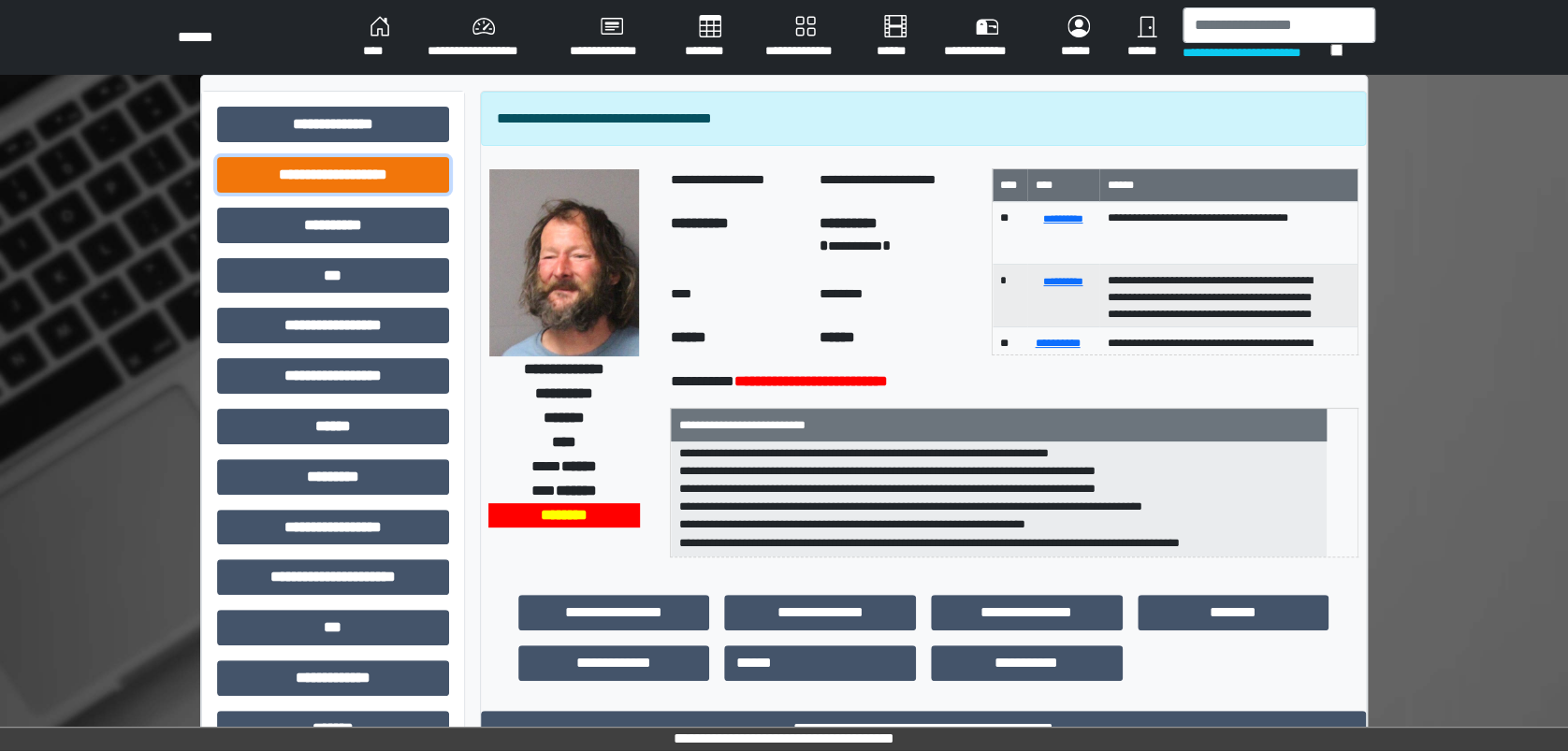 click on "**********" at bounding box center (333, 175) 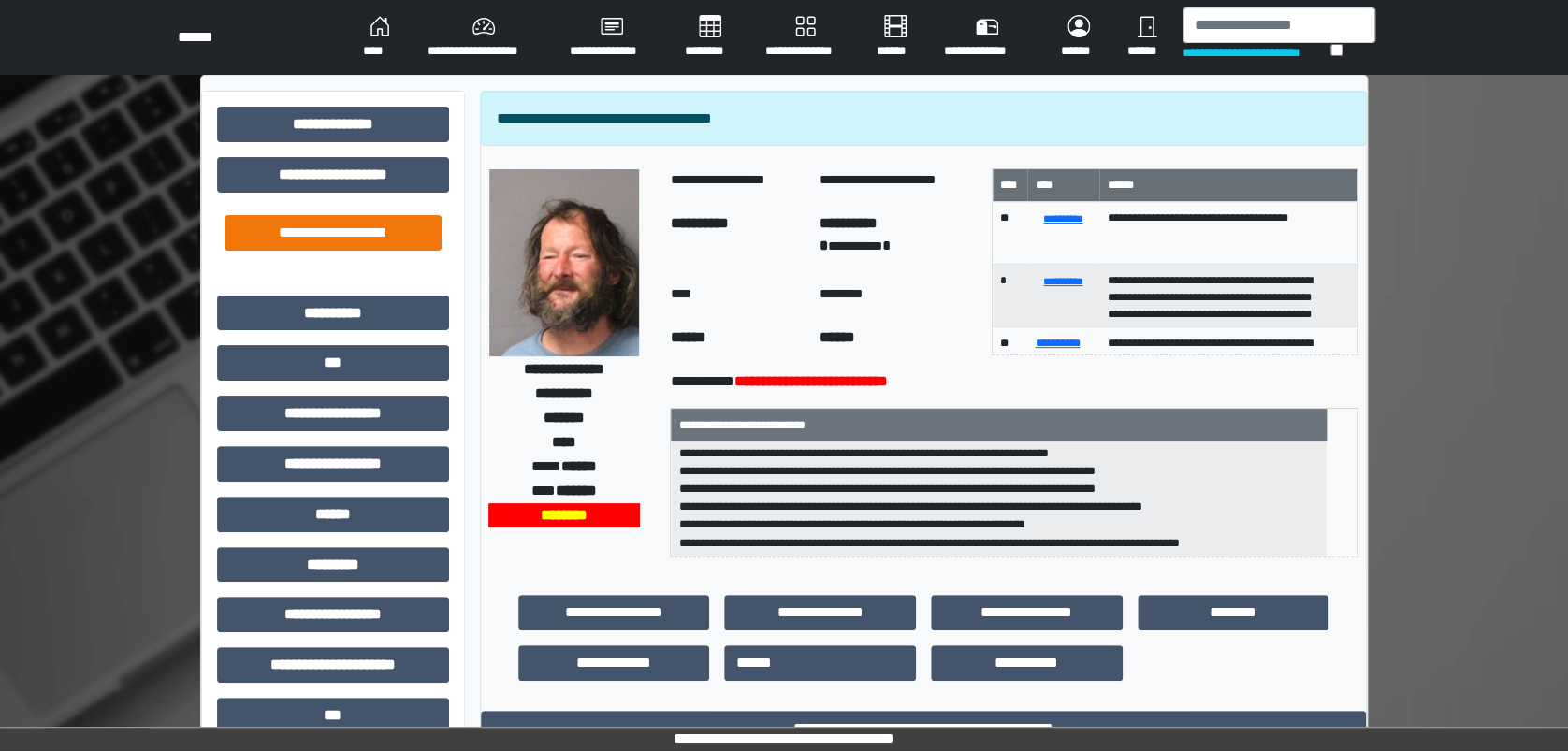 drag, startPoint x: 382, startPoint y: 255, endPoint x: 384, endPoint y: 244, distance: 11.18034 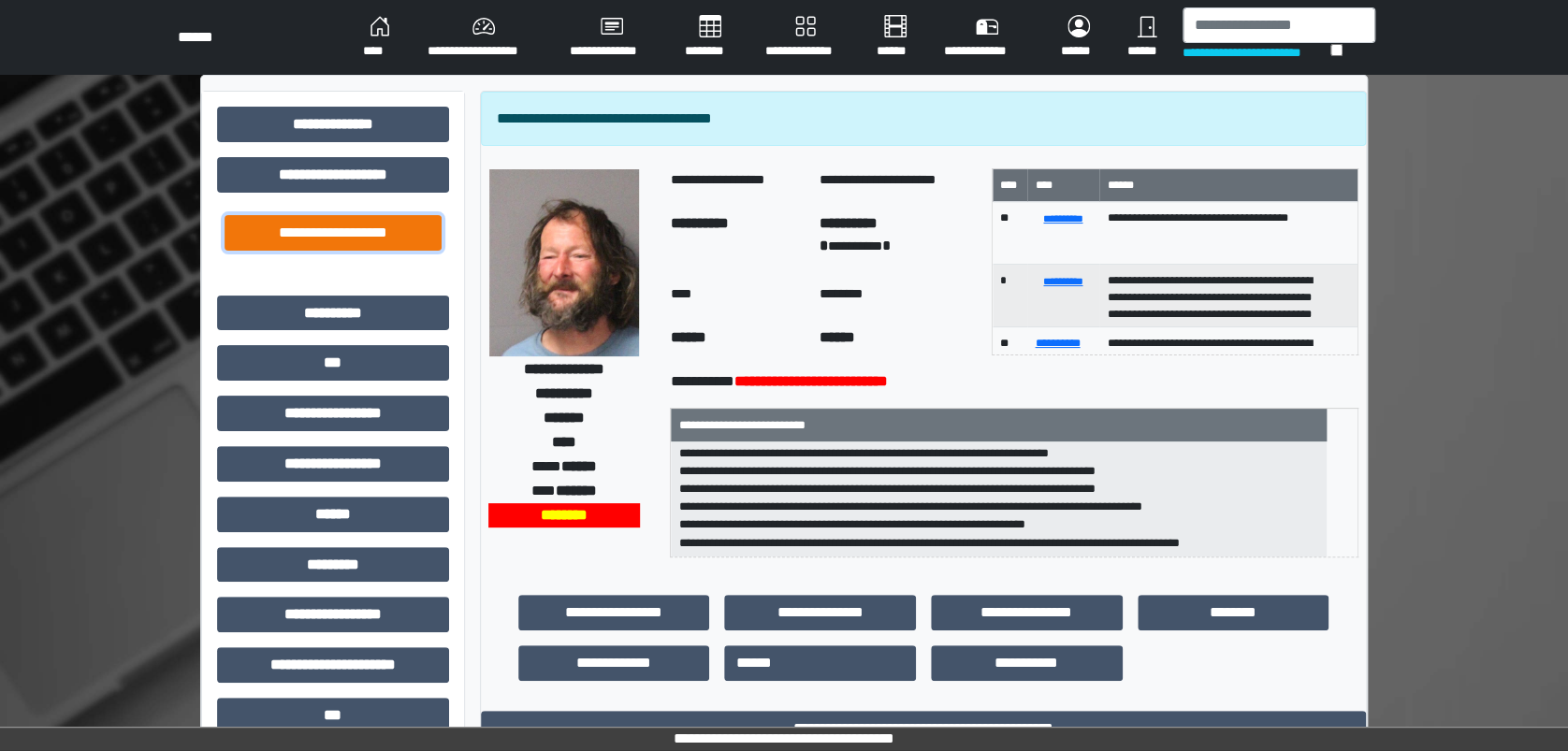 click on "**********" at bounding box center [333, 233] 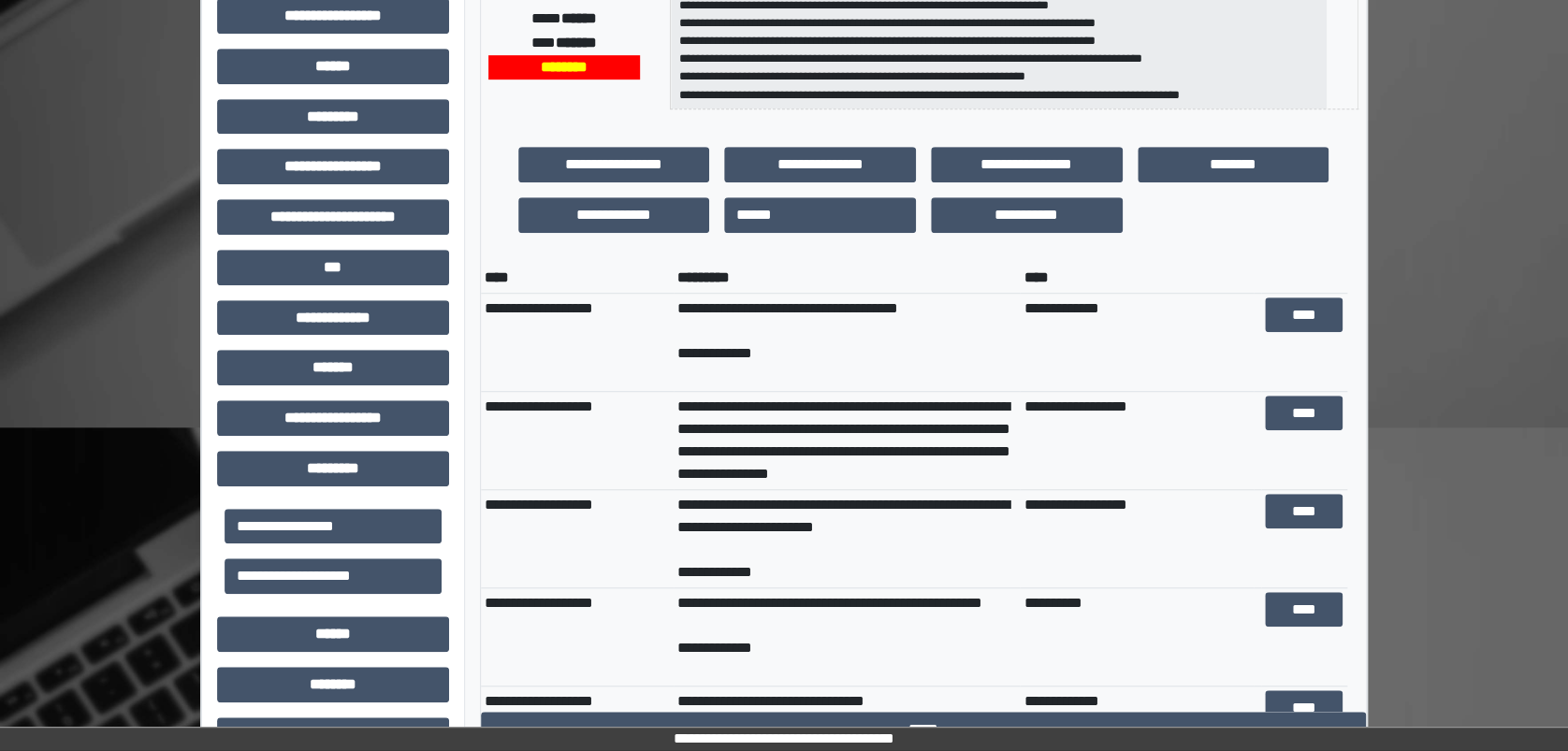scroll, scrollTop: 455, scrollLeft: 0, axis: vertical 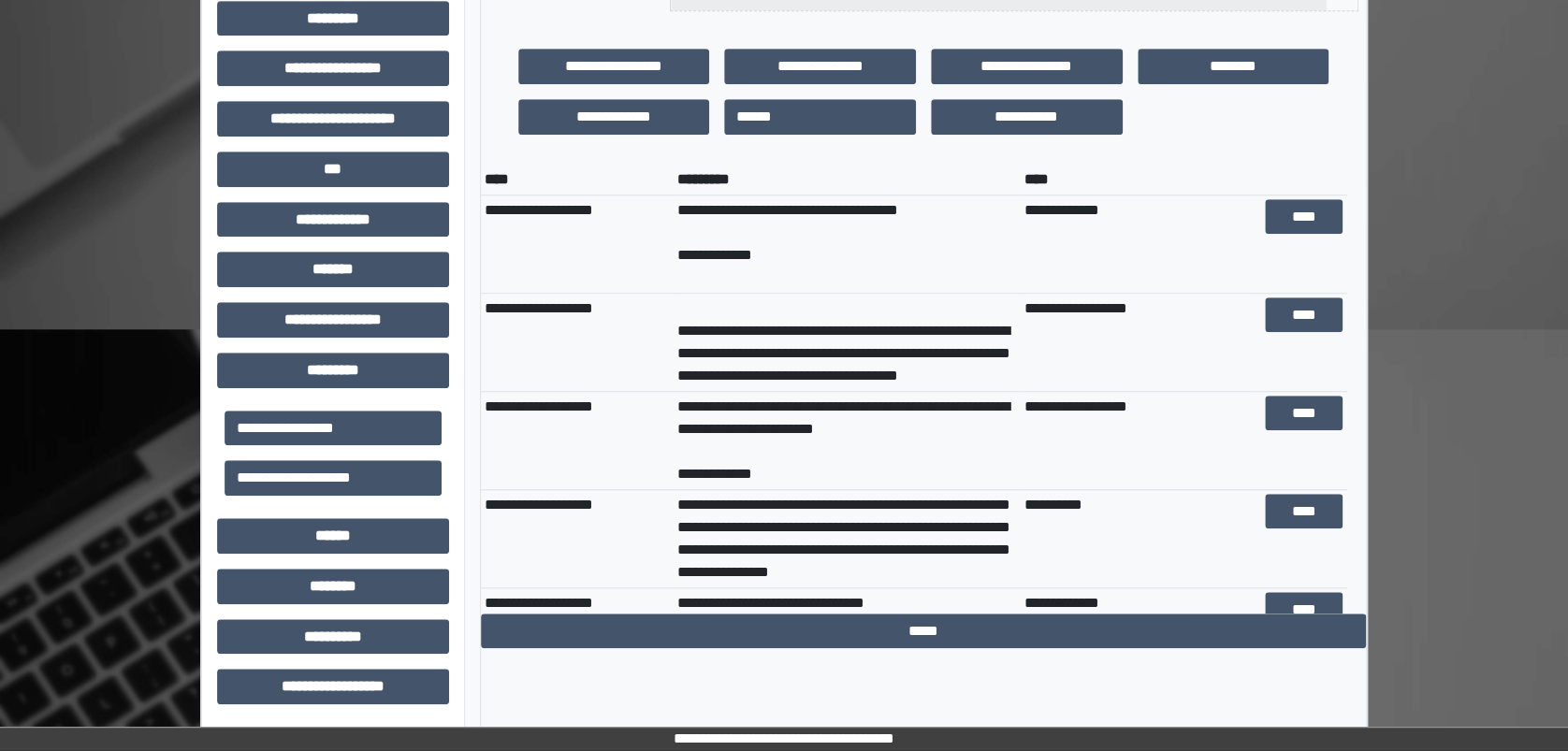 click on "**********" at bounding box center (784, 139) 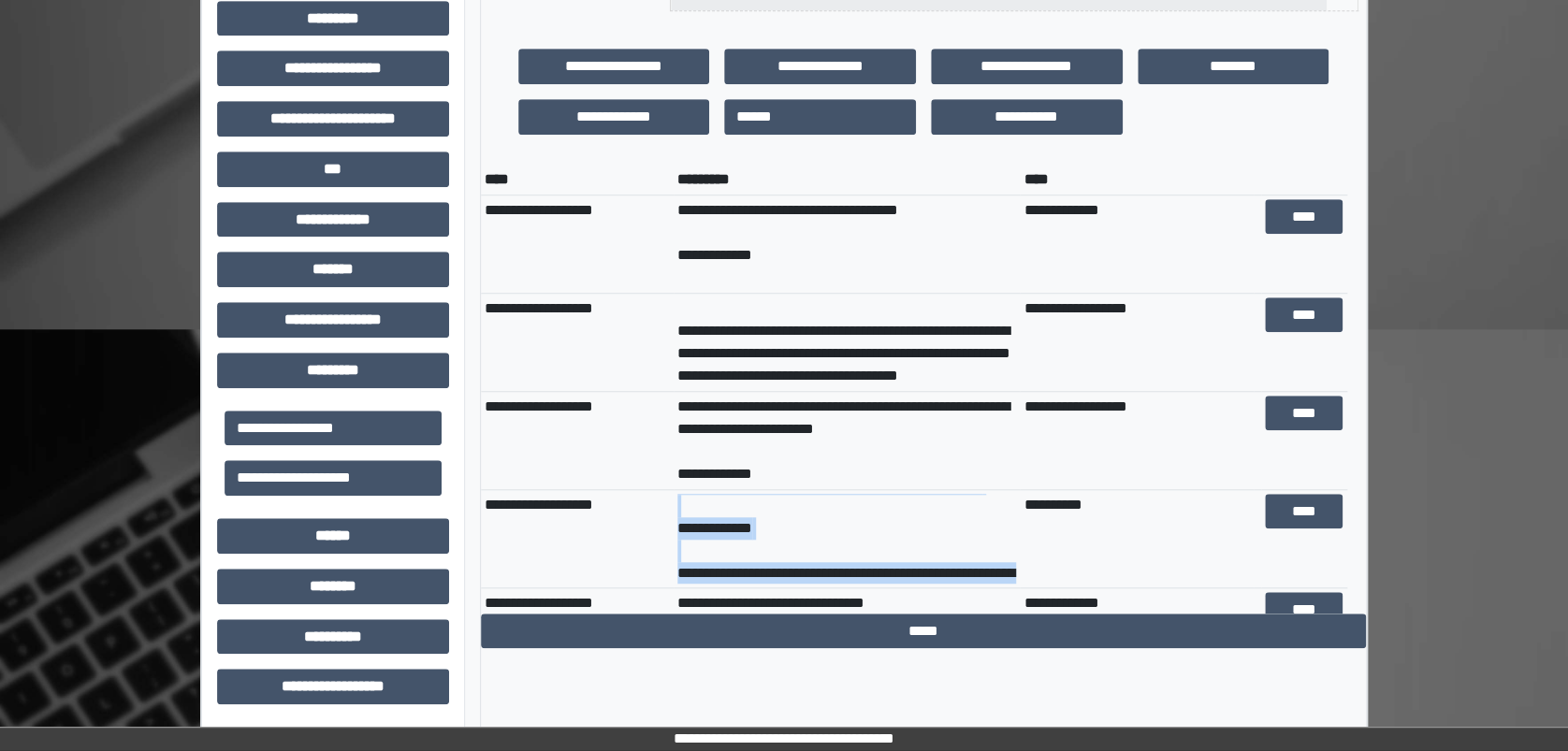 scroll, scrollTop: 0, scrollLeft: 0, axis: both 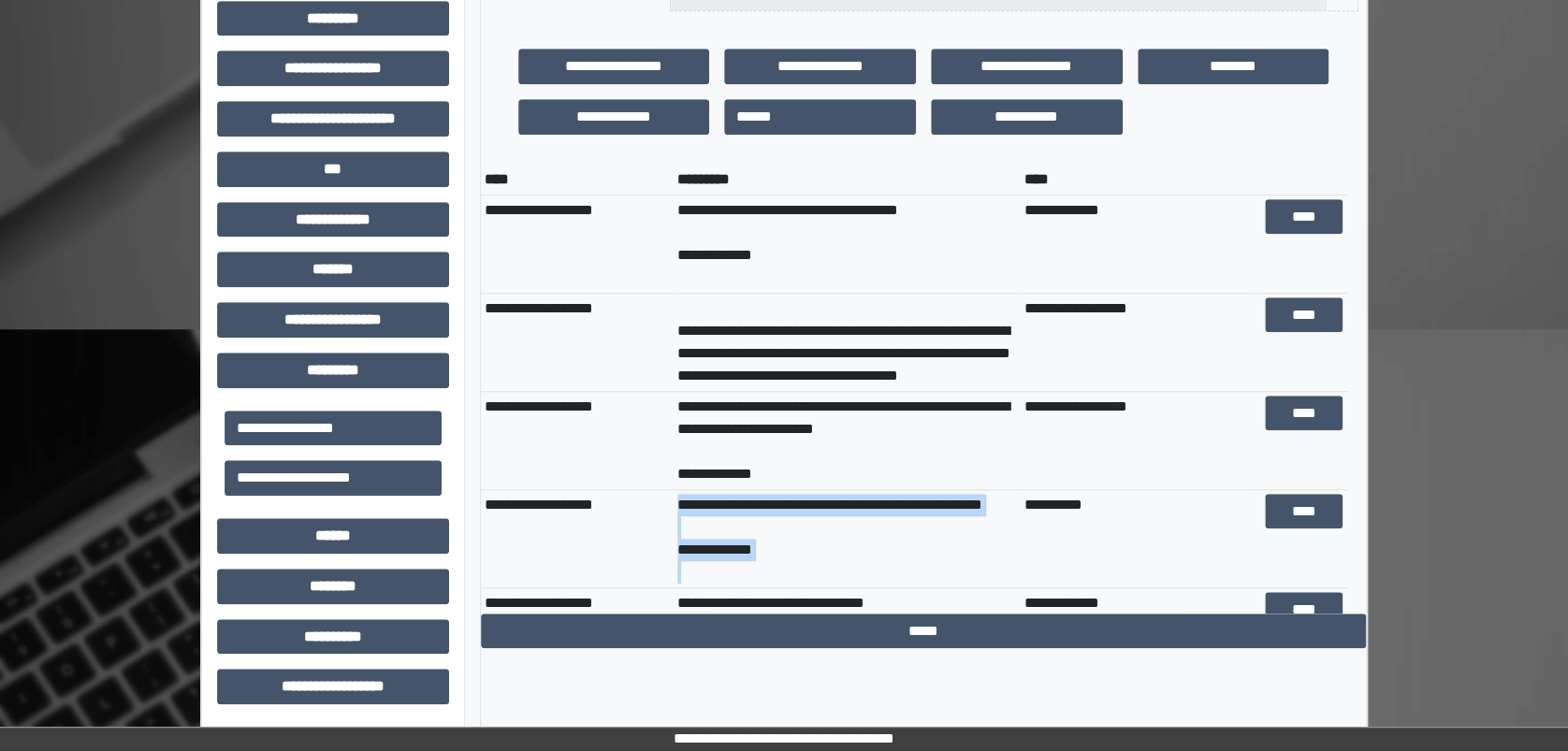 drag, startPoint x: 782, startPoint y: 569, endPoint x: 667, endPoint y: 498, distance: 135.15177 